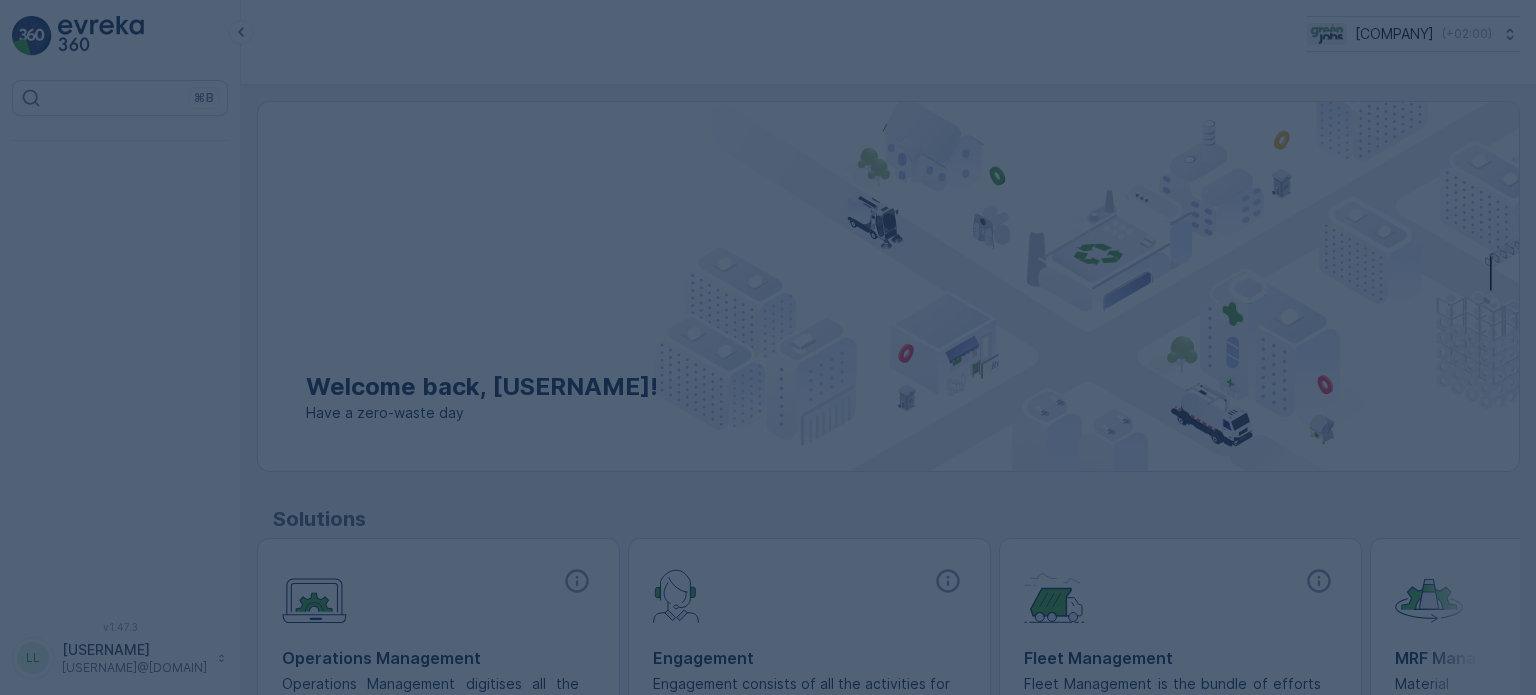 scroll, scrollTop: 0, scrollLeft: 0, axis: both 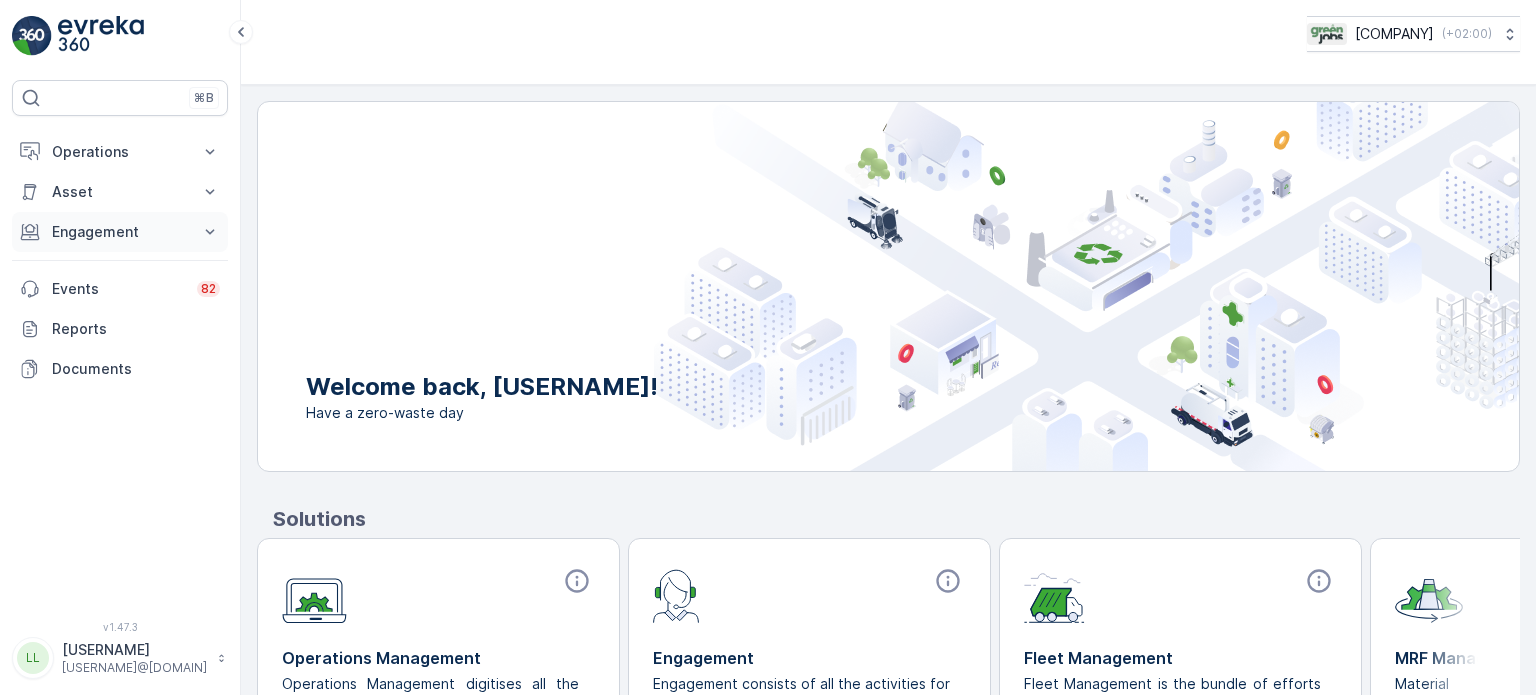 drag, startPoint x: 90, startPoint y: 239, endPoint x: 104, endPoint y: 234, distance: 14.866069 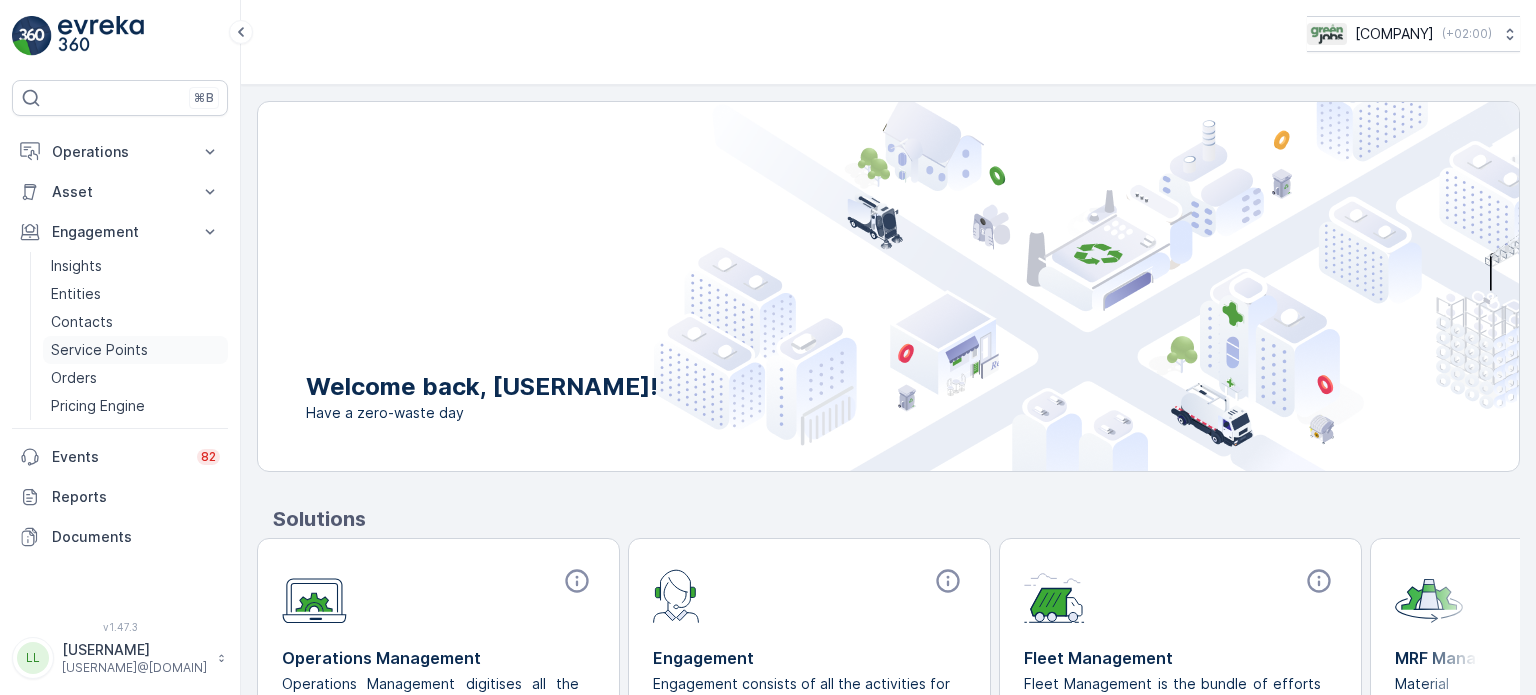 click on "Service Points" at bounding box center [99, 350] 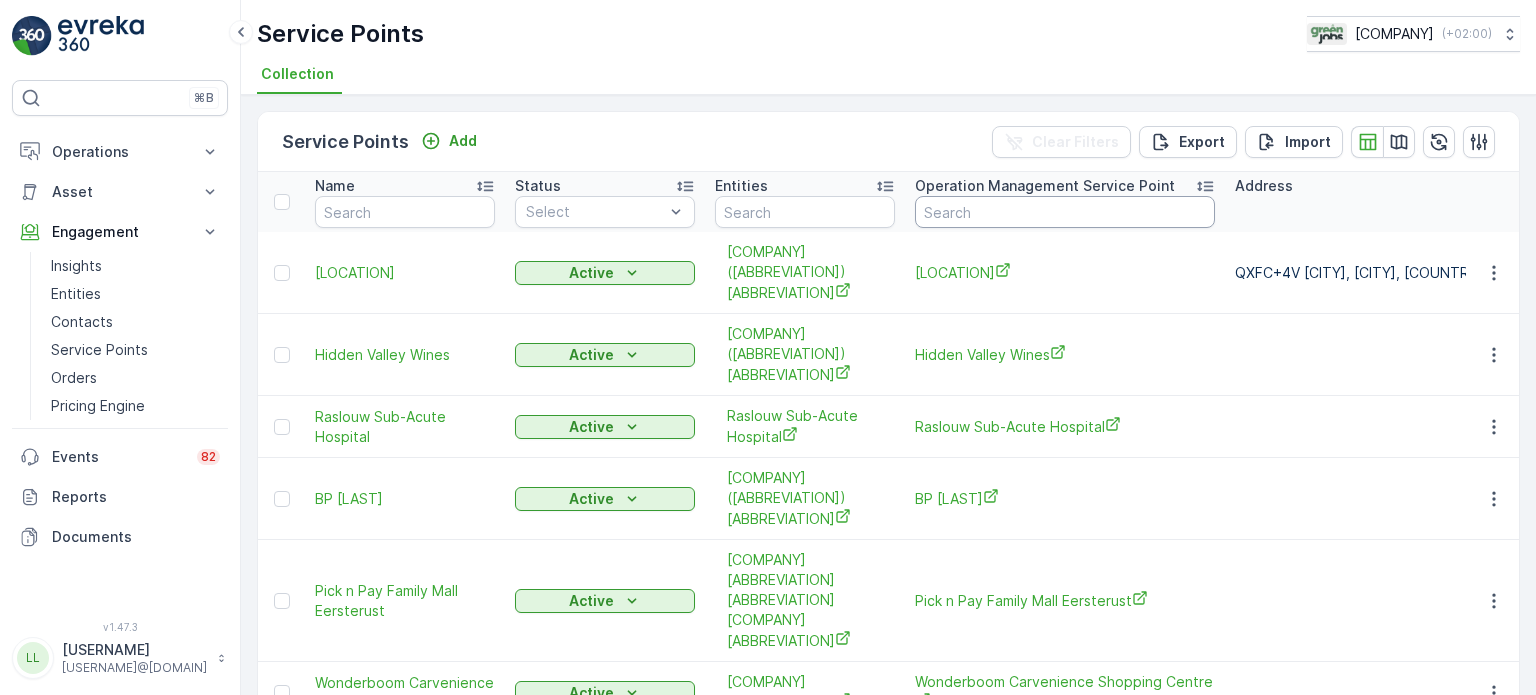 click at bounding box center (1065, 212) 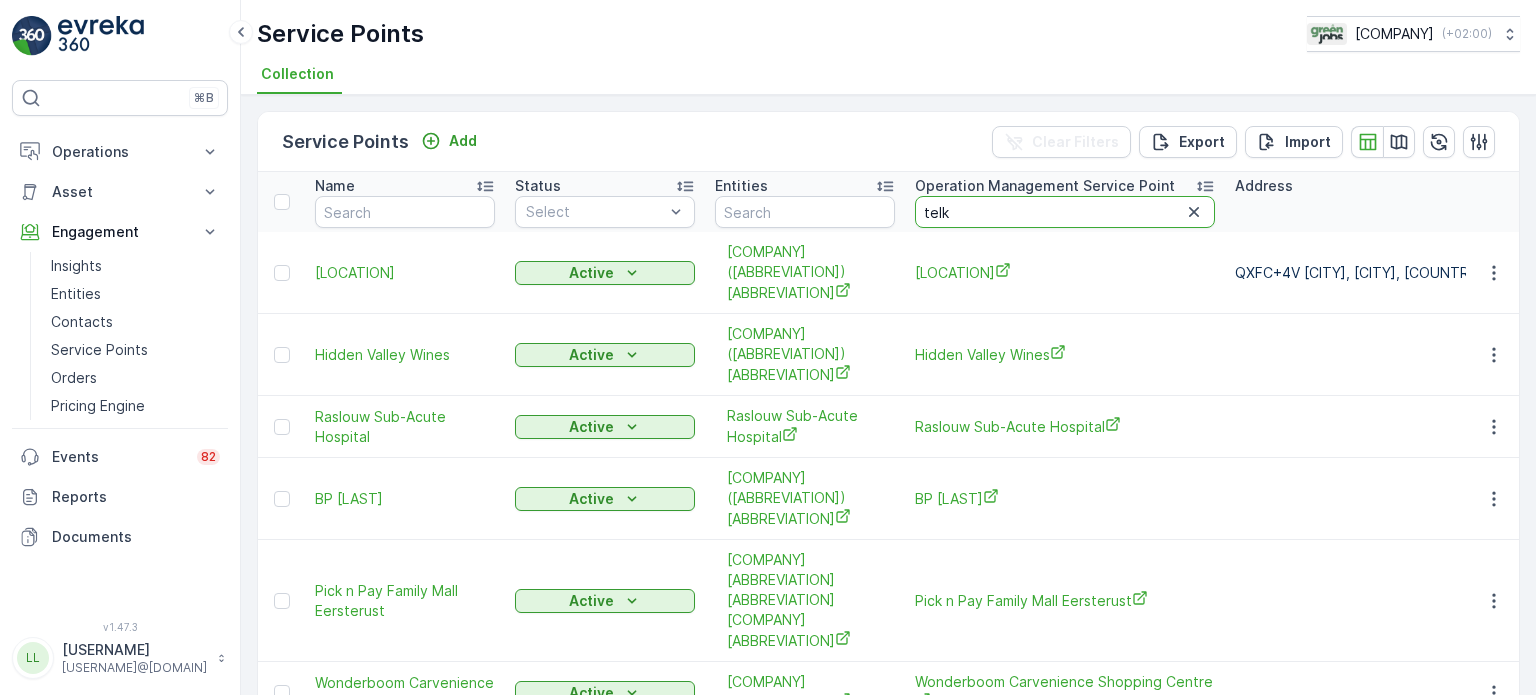 type on "telkm" 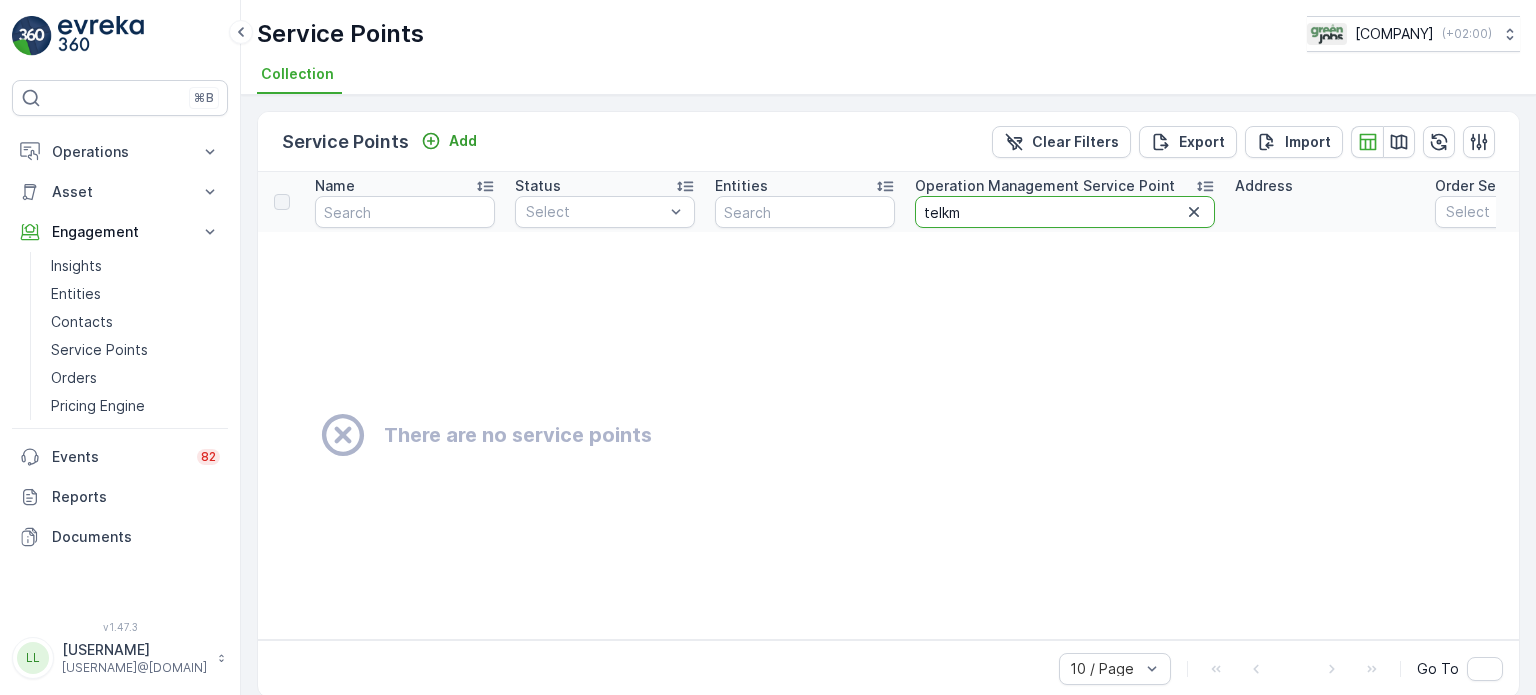 click on "telkm" at bounding box center (1065, 212) 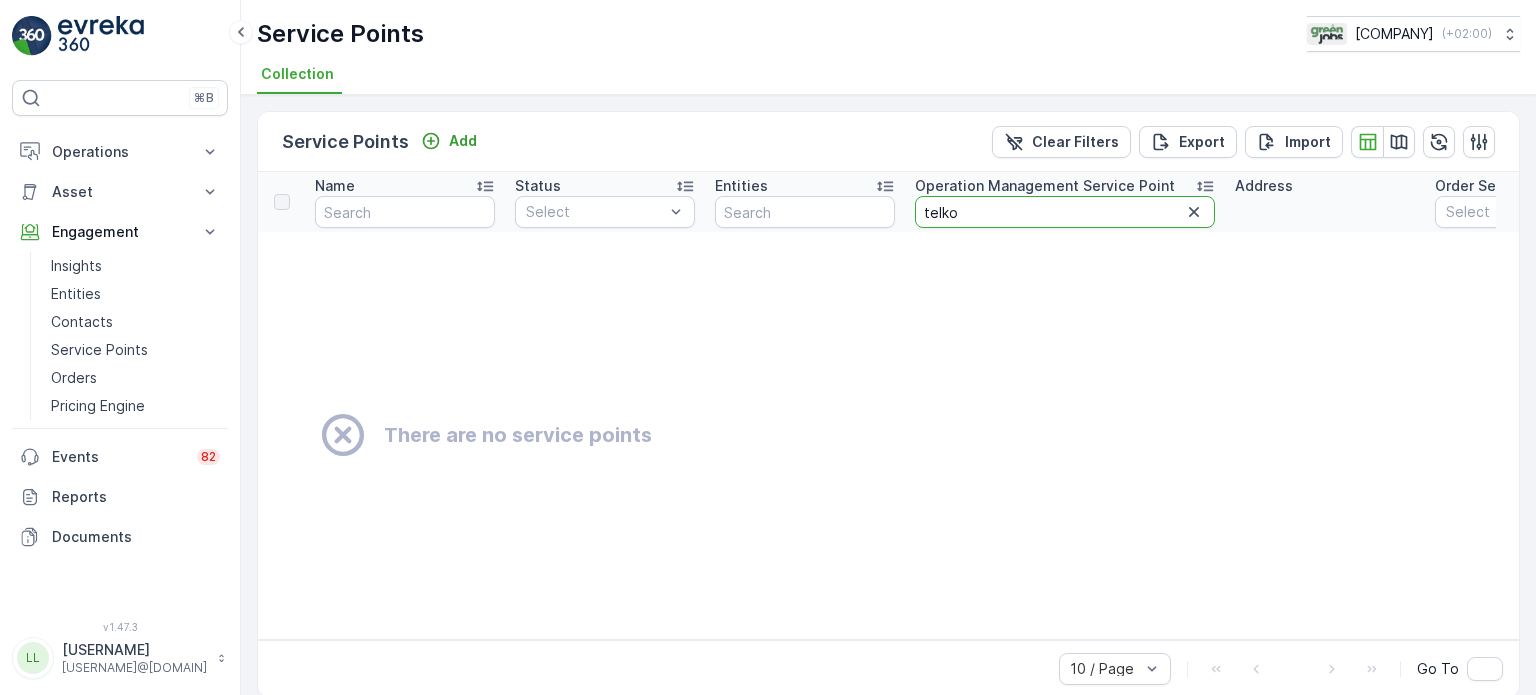 type on "[COMPANY]" 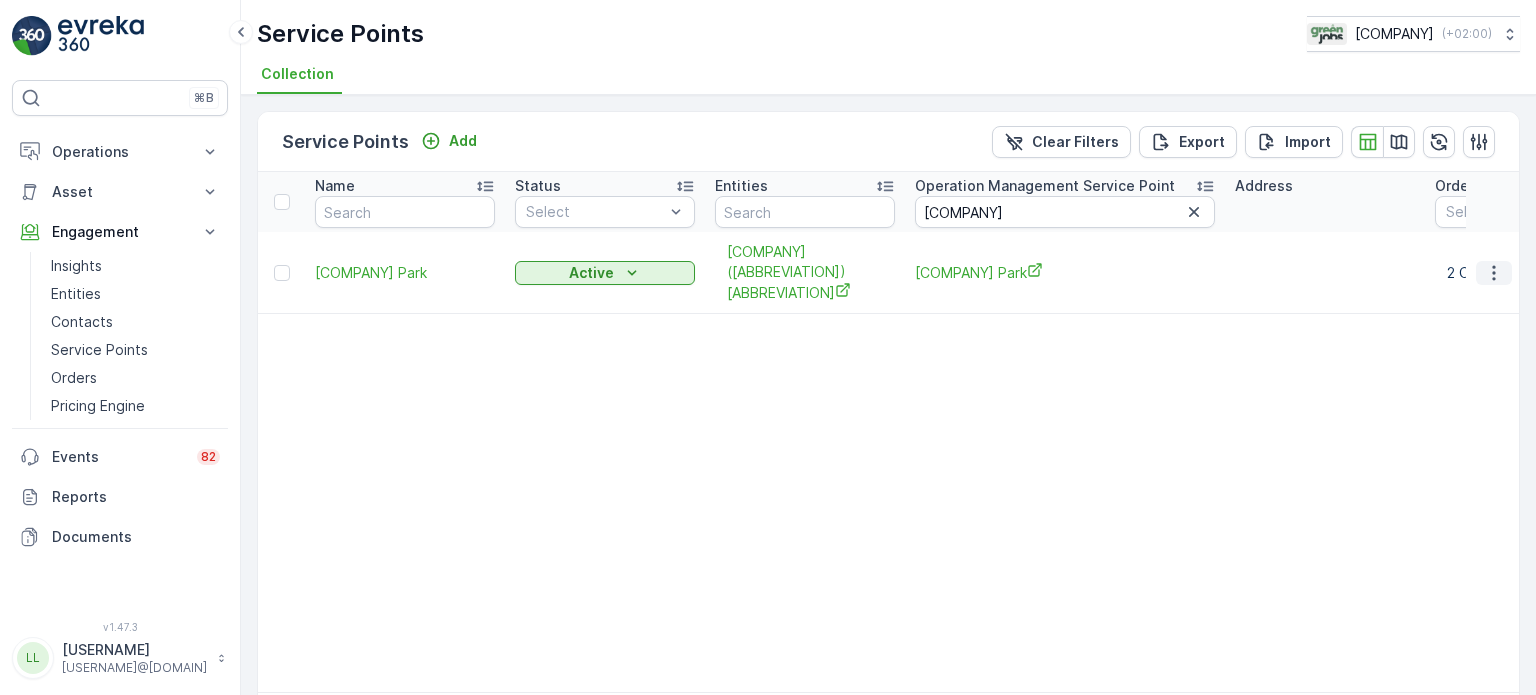 click 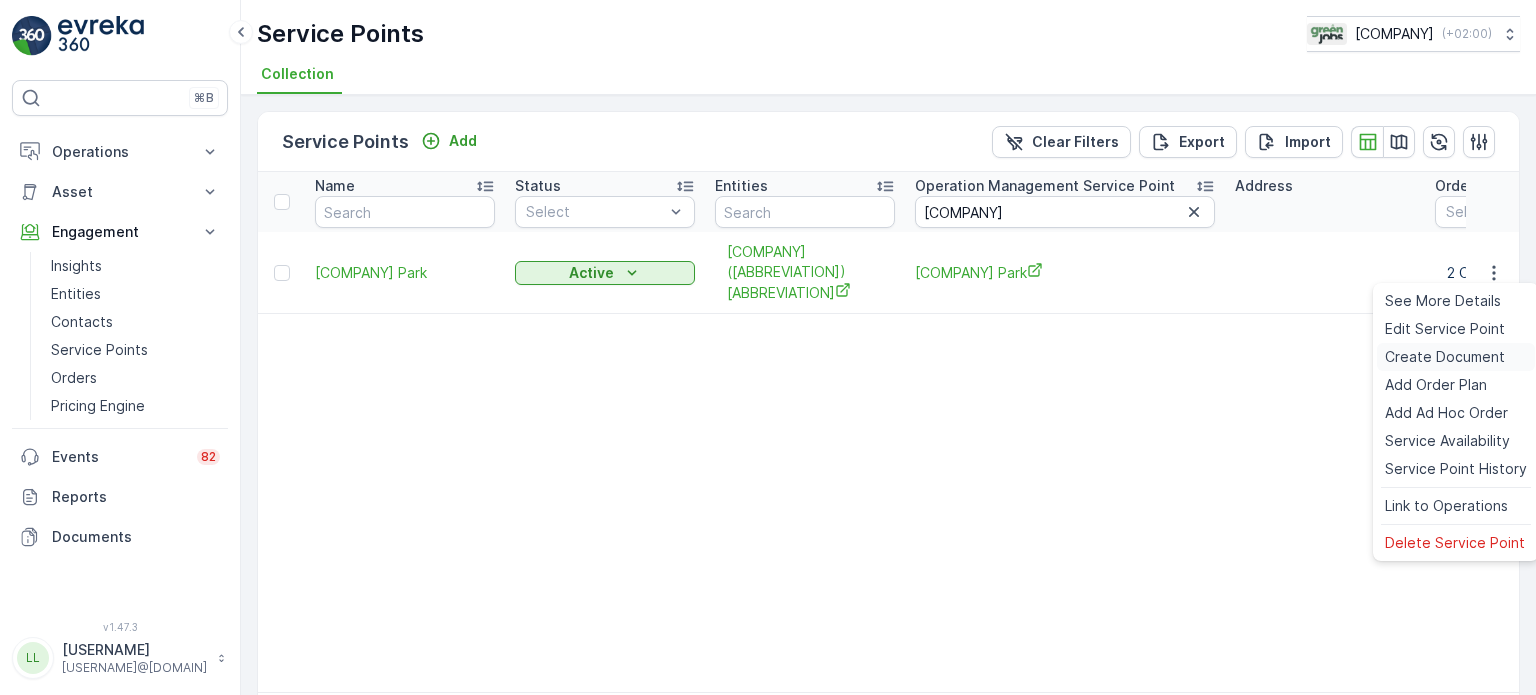 click on "Create Document" at bounding box center [1445, 357] 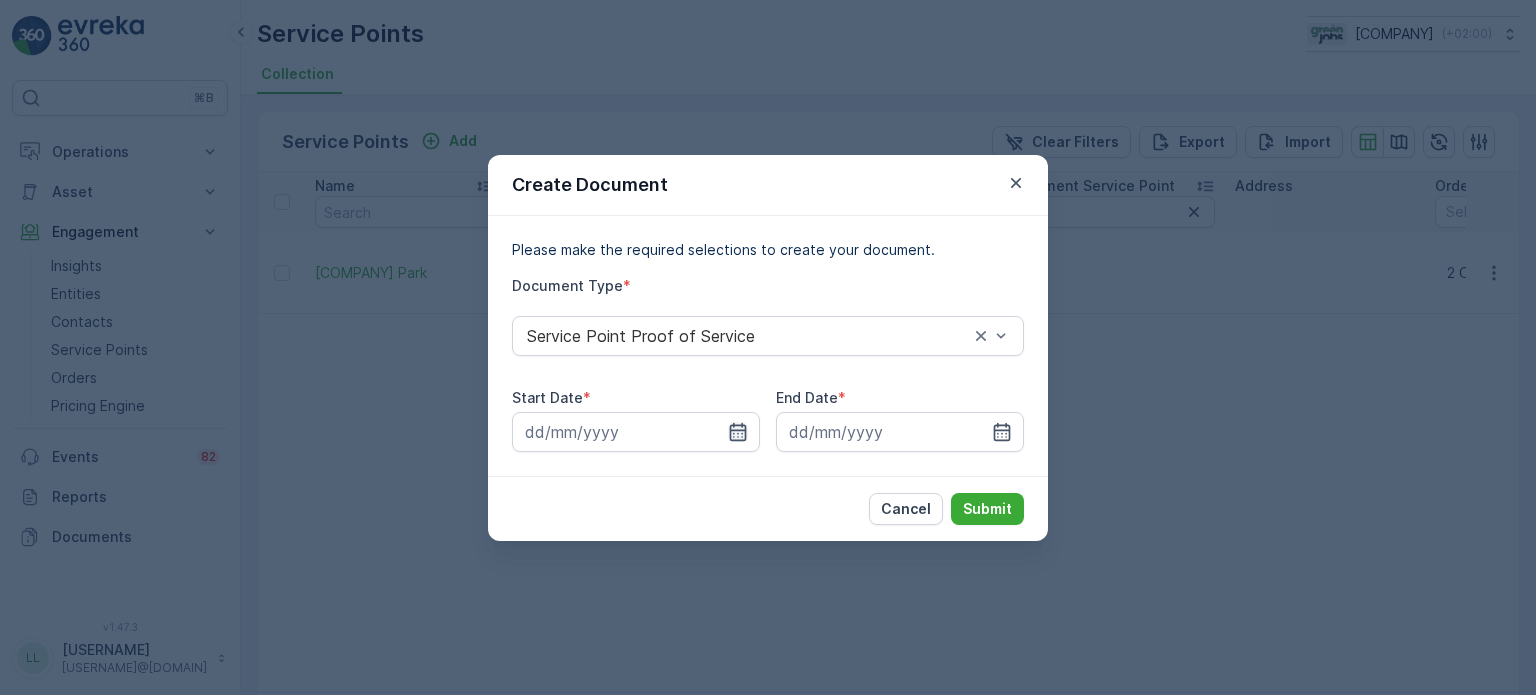 click 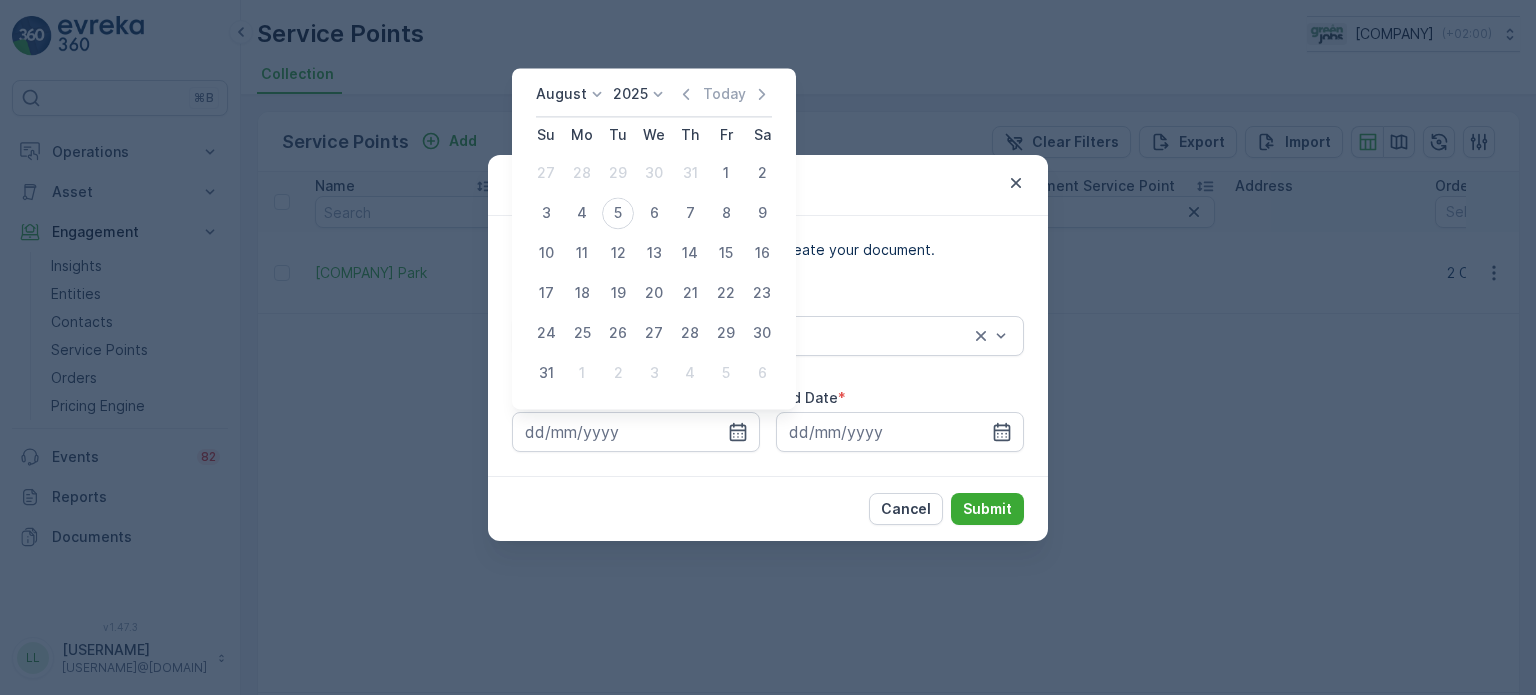 click 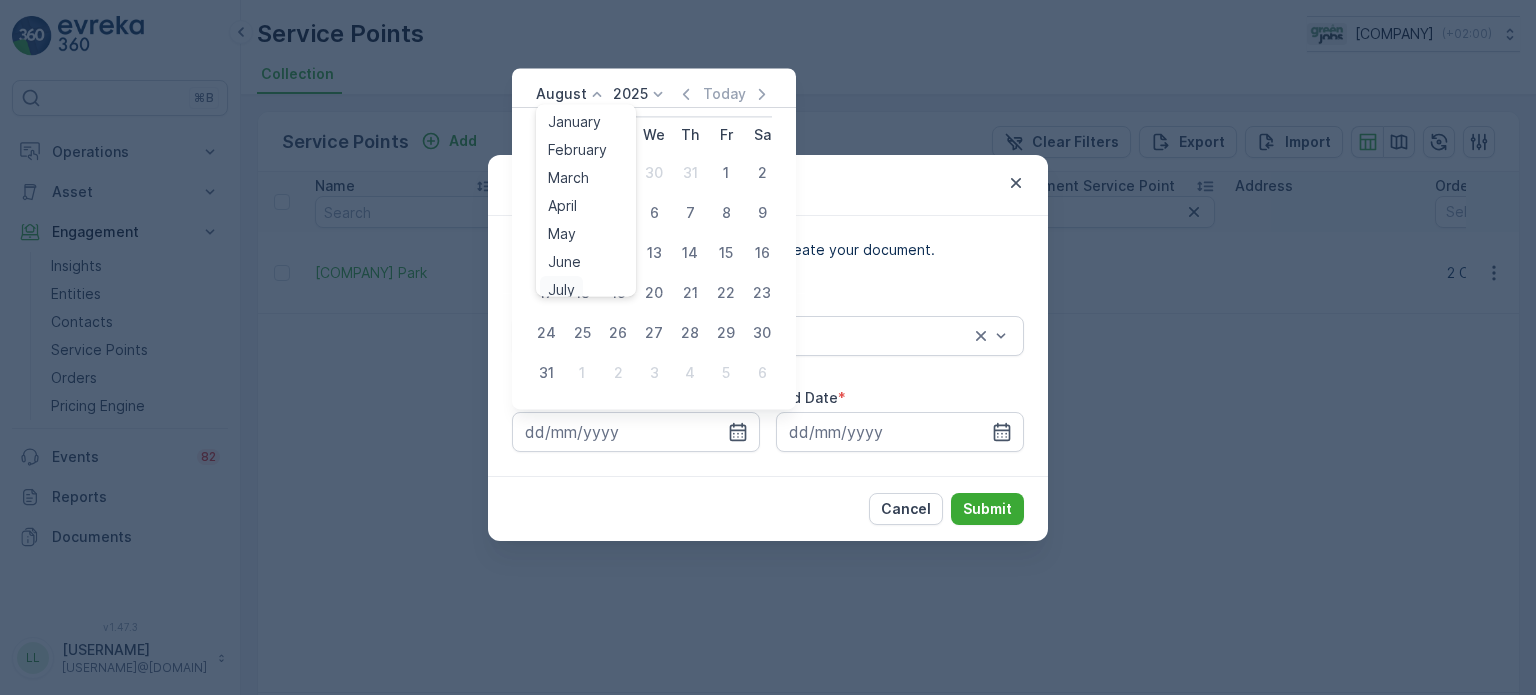 scroll, scrollTop: 8, scrollLeft: 0, axis: vertical 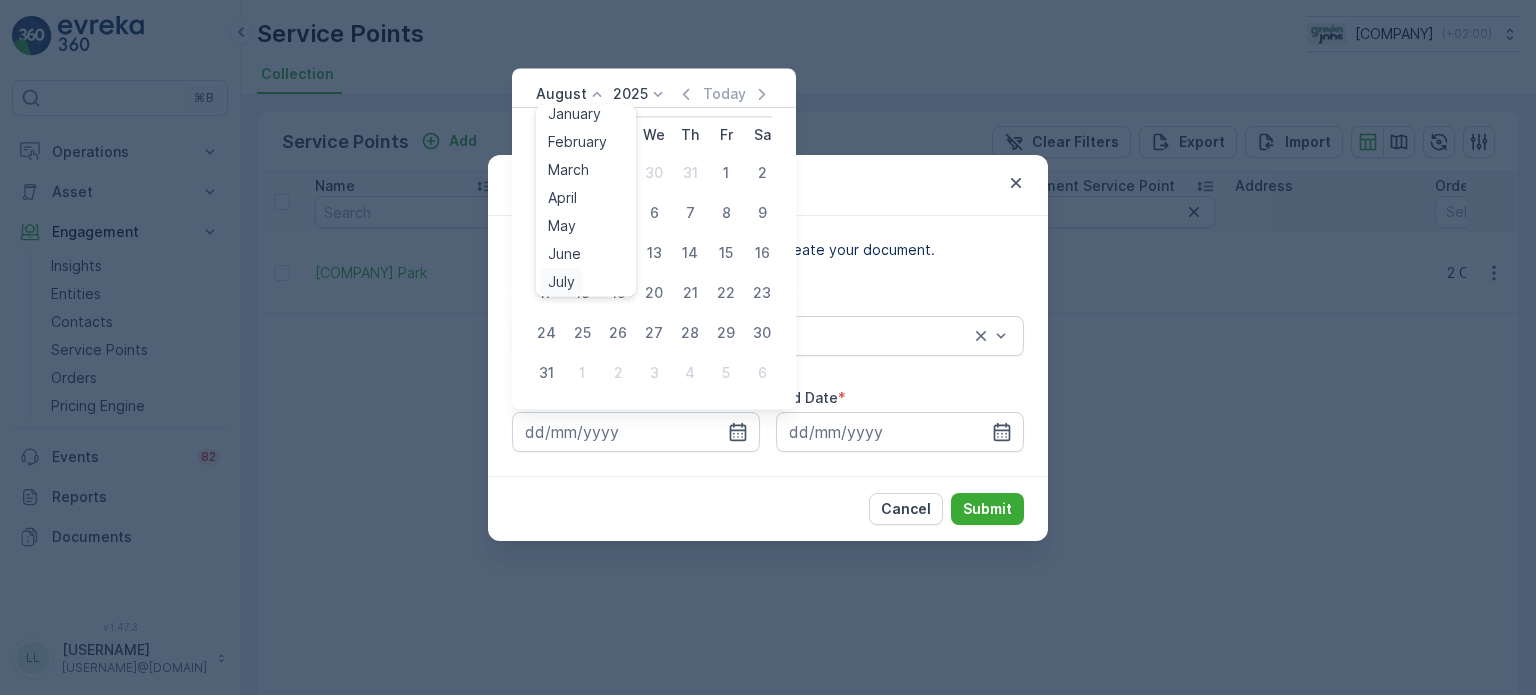 click on "July" at bounding box center (561, 282) 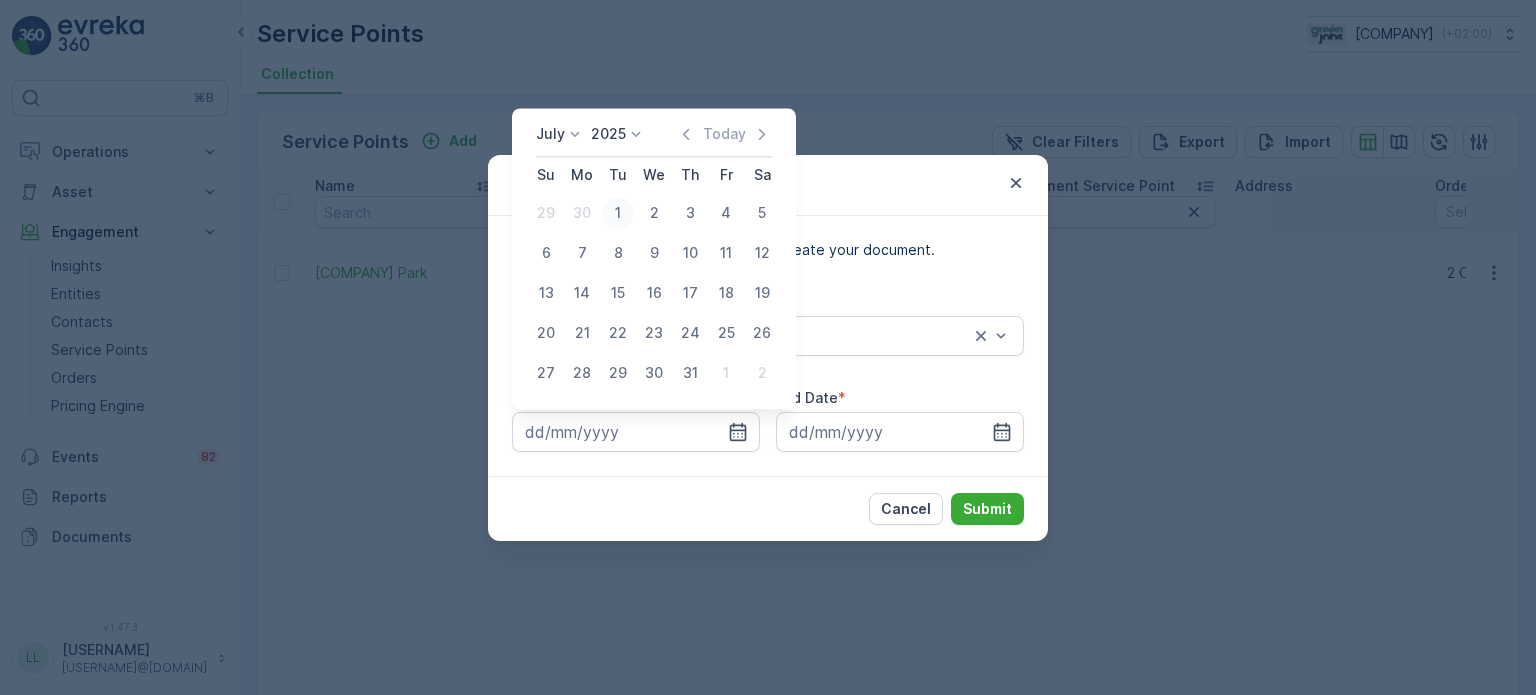 click on "1" at bounding box center [618, 213] 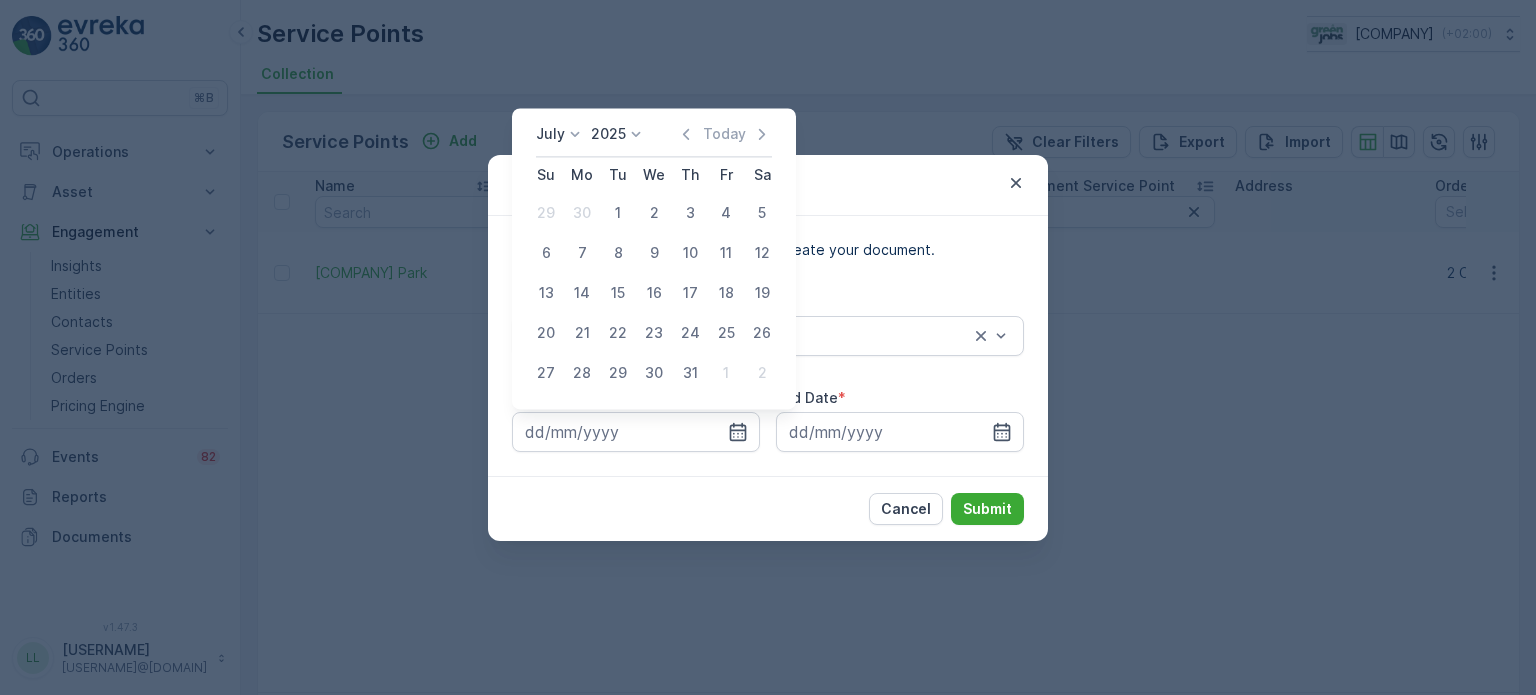 type on "01.07.2025" 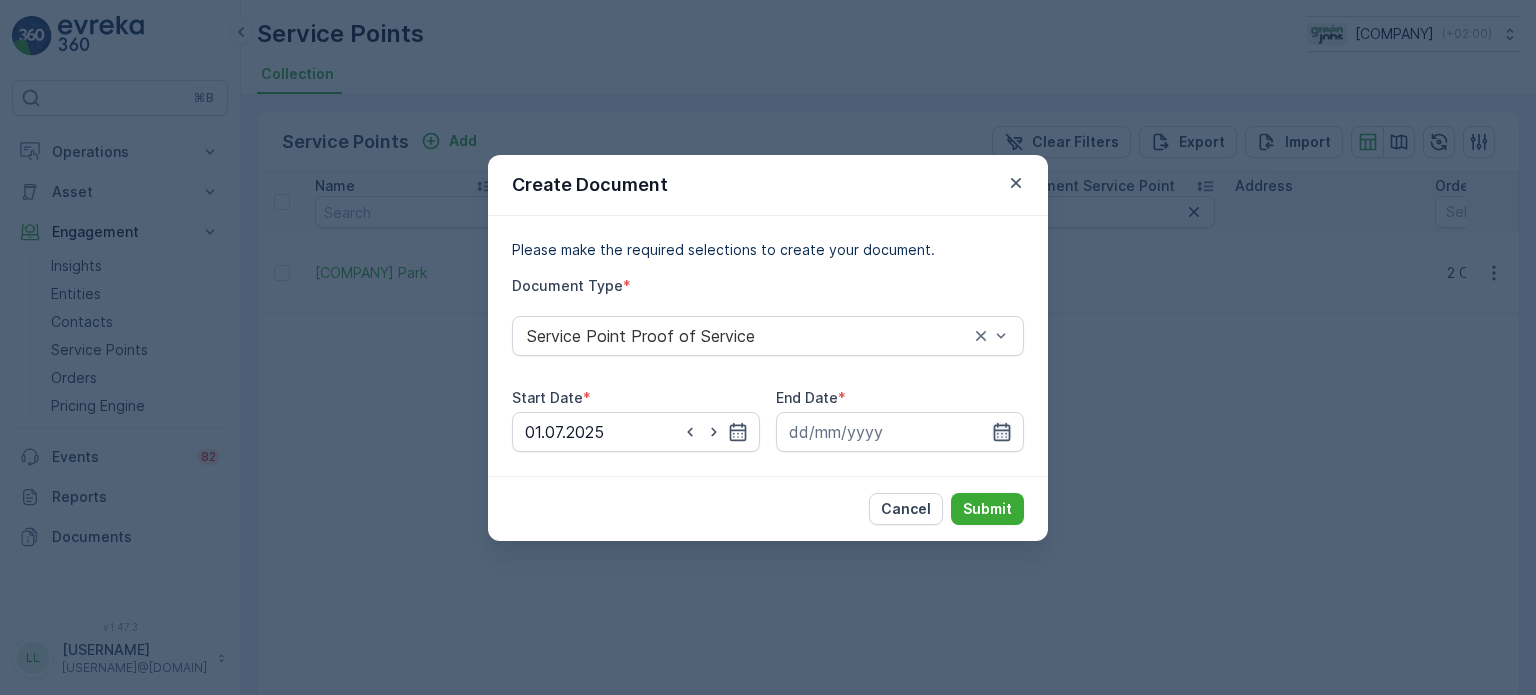 click 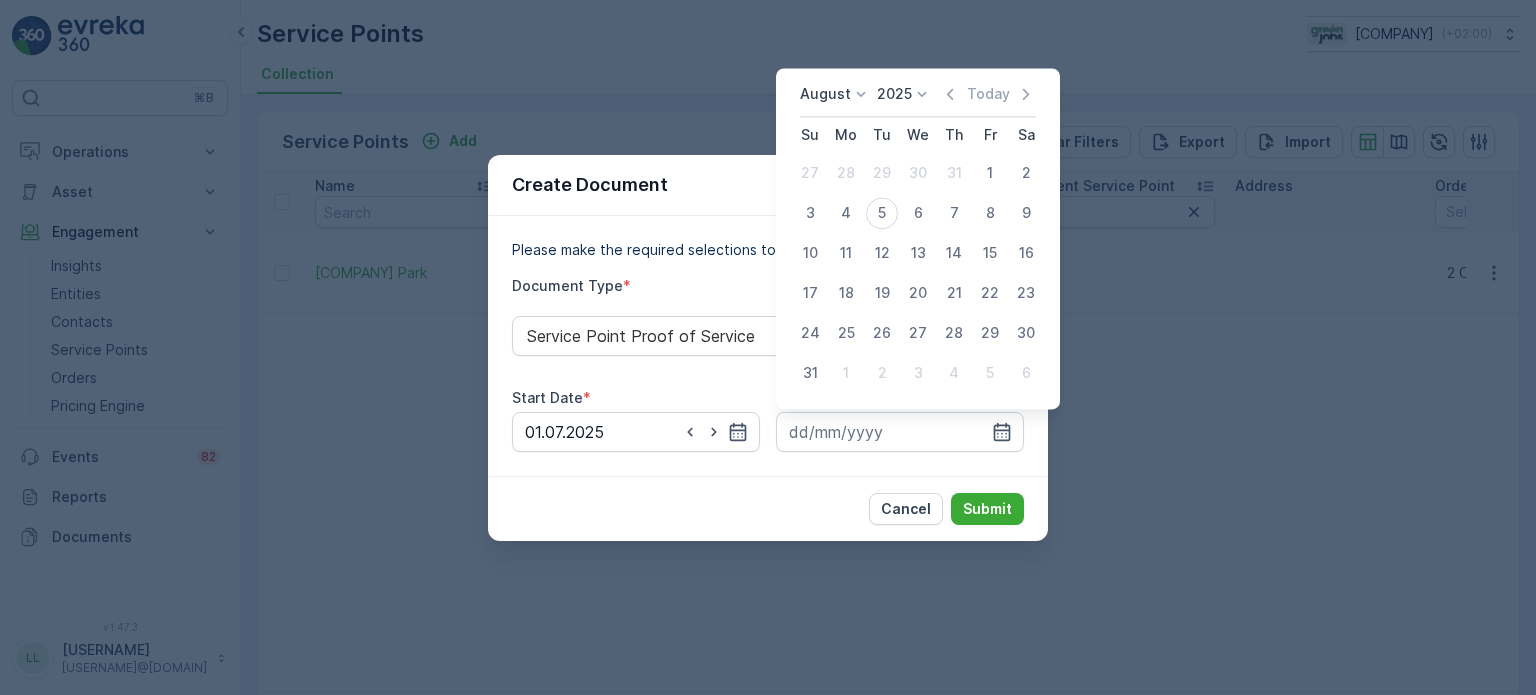 click on "August" at bounding box center [825, 94] 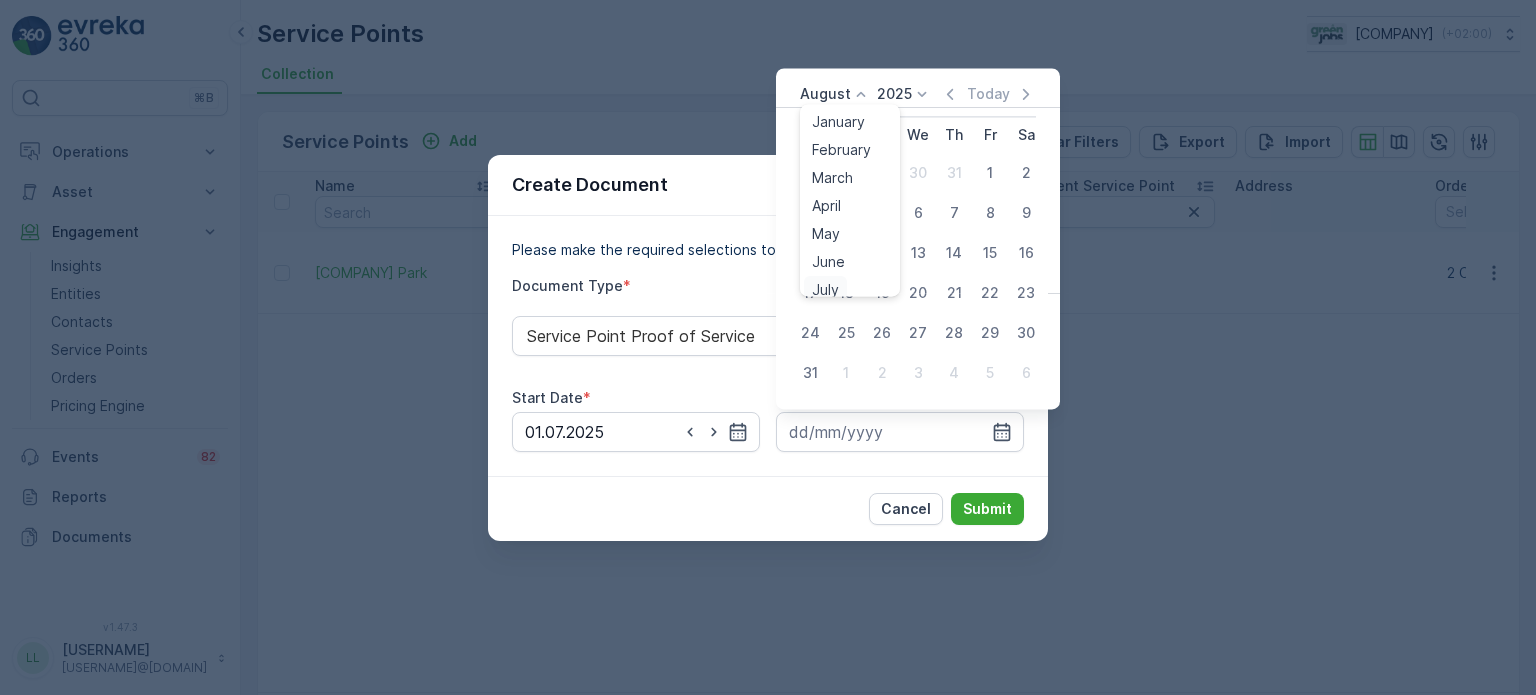 scroll, scrollTop: 8, scrollLeft: 0, axis: vertical 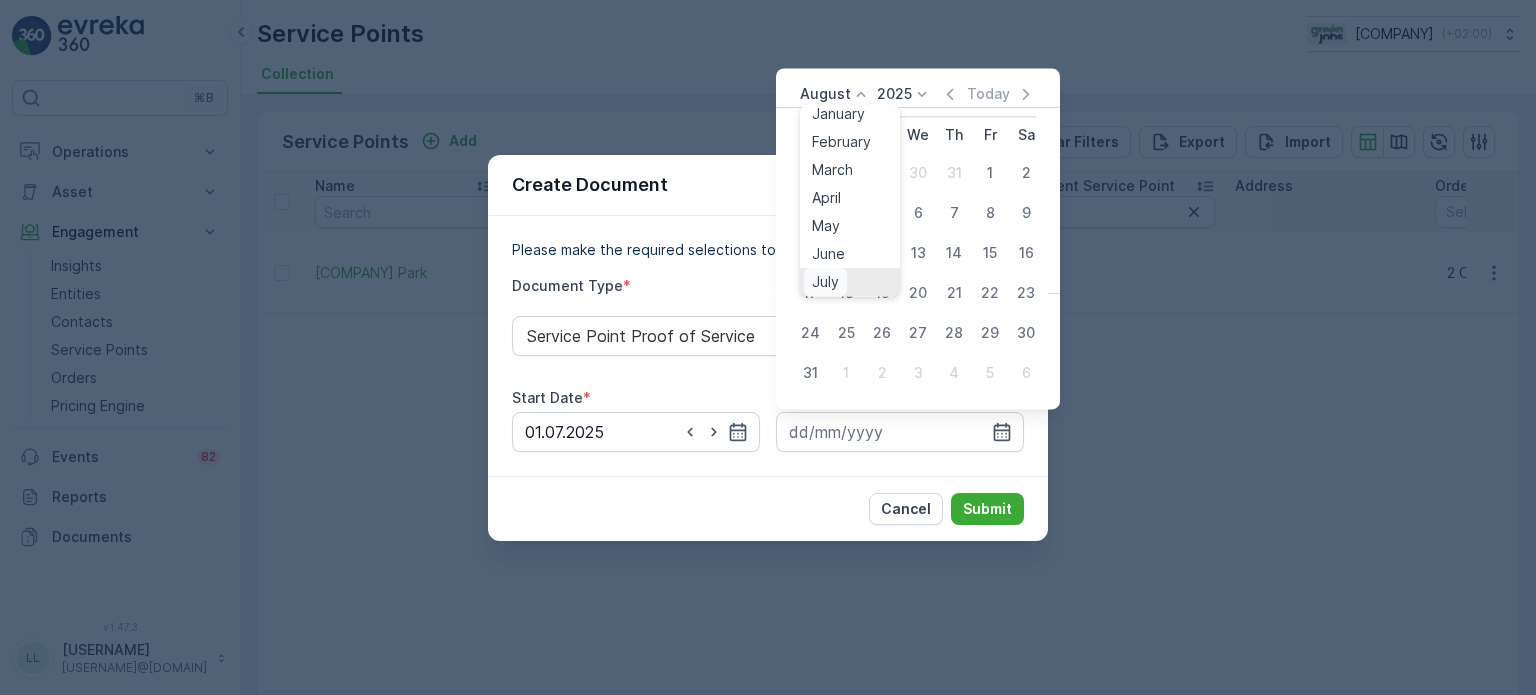 click on "July" at bounding box center [825, 282] 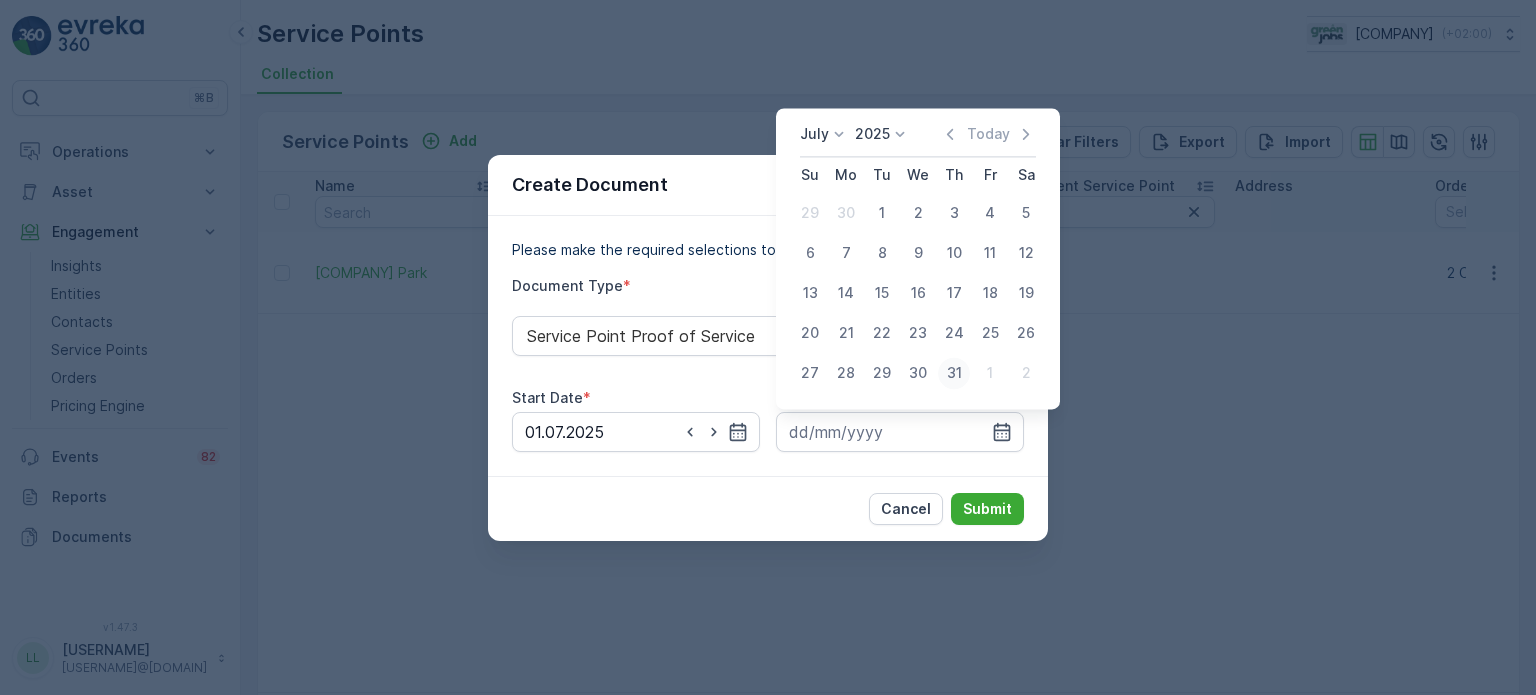click on "31" at bounding box center (954, 373) 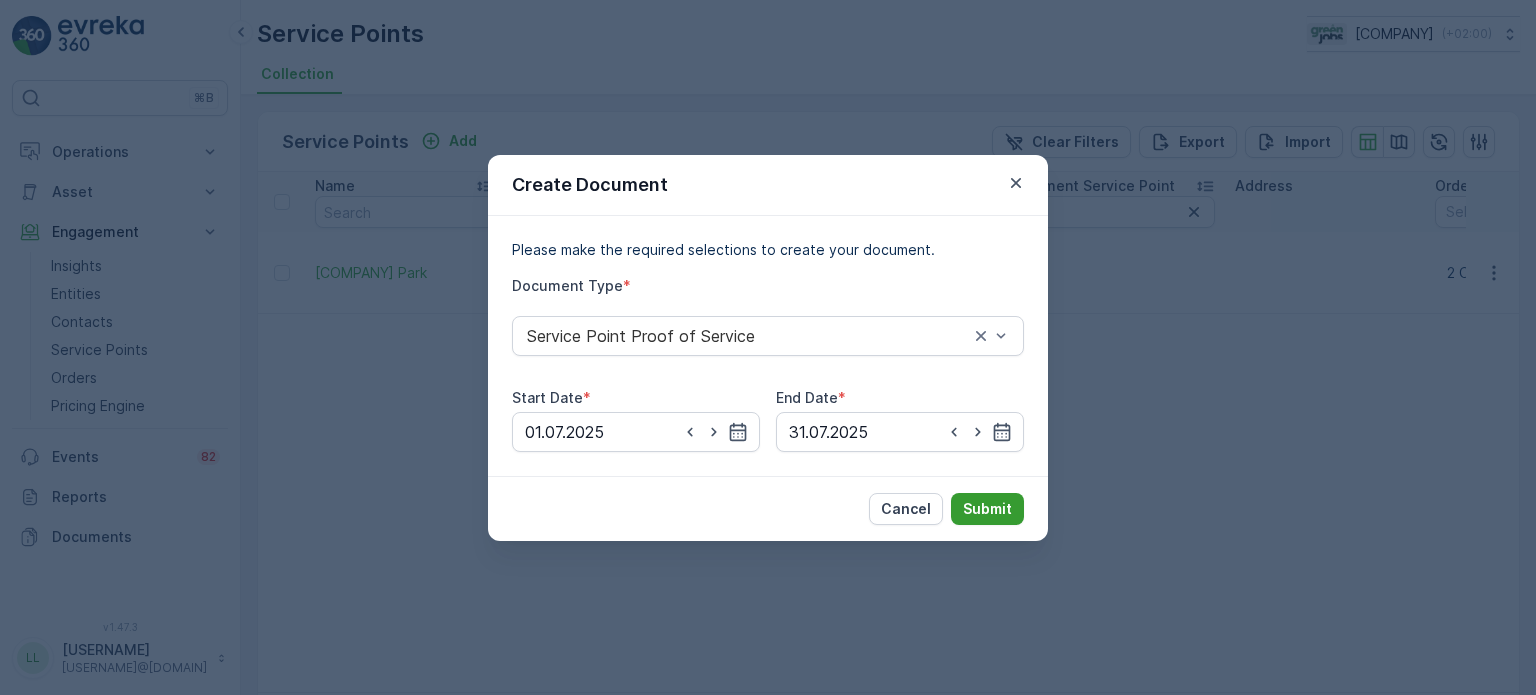 click on "Submit" at bounding box center [987, 509] 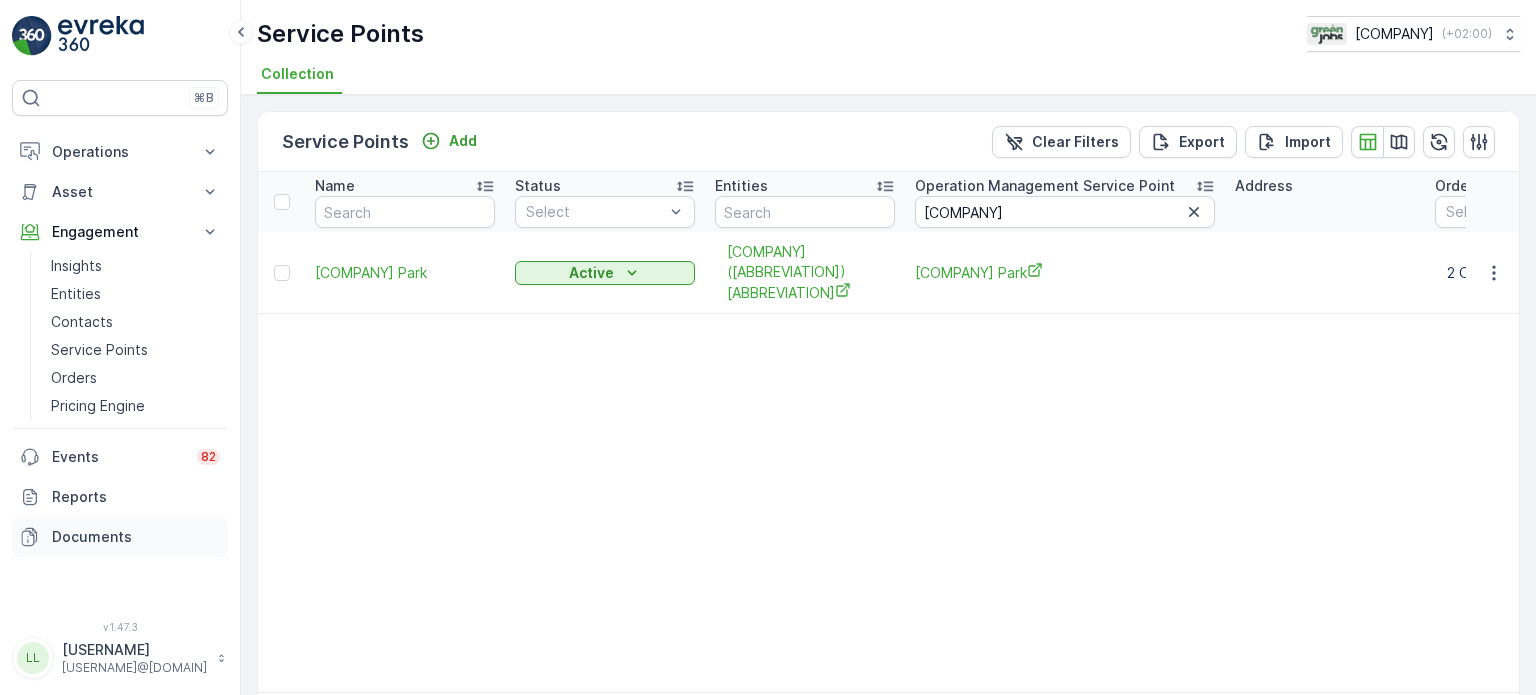 click on "Documents" at bounding box center (136, 537) 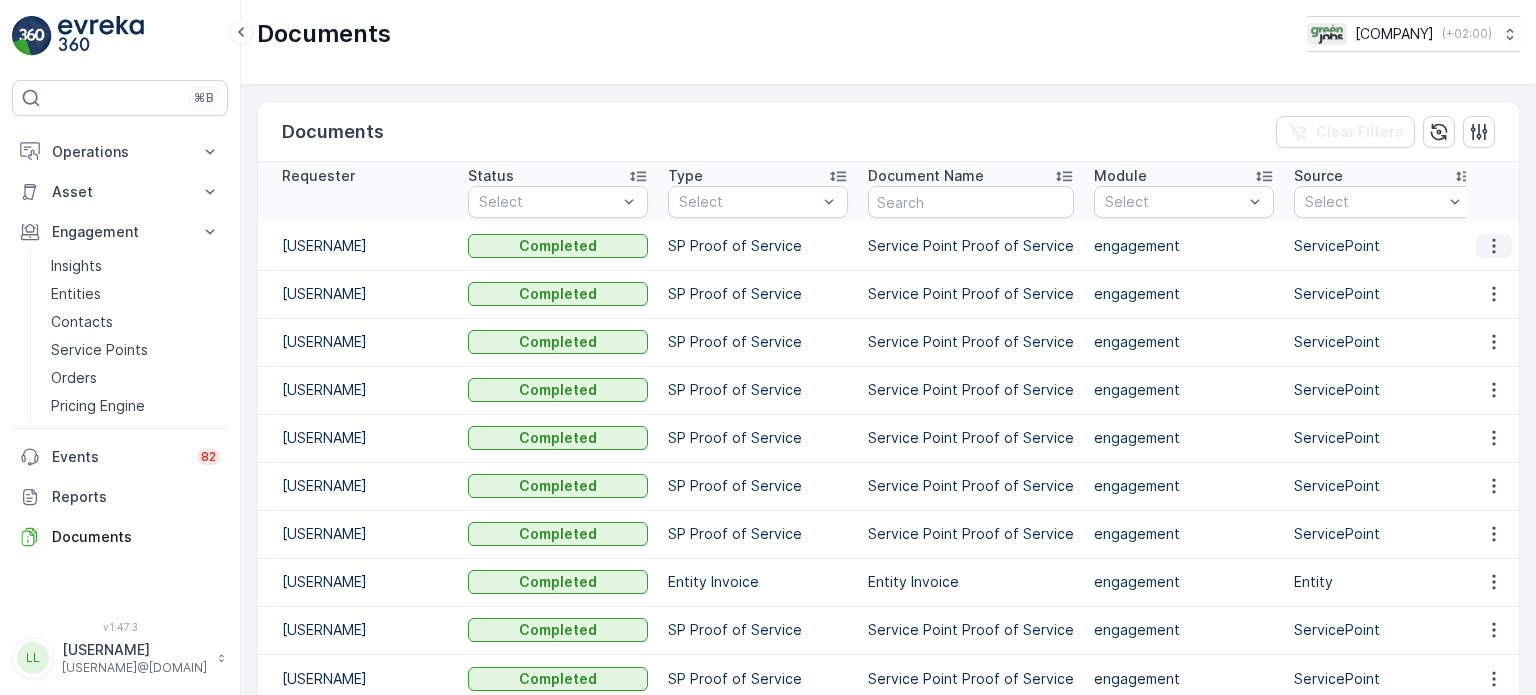 click 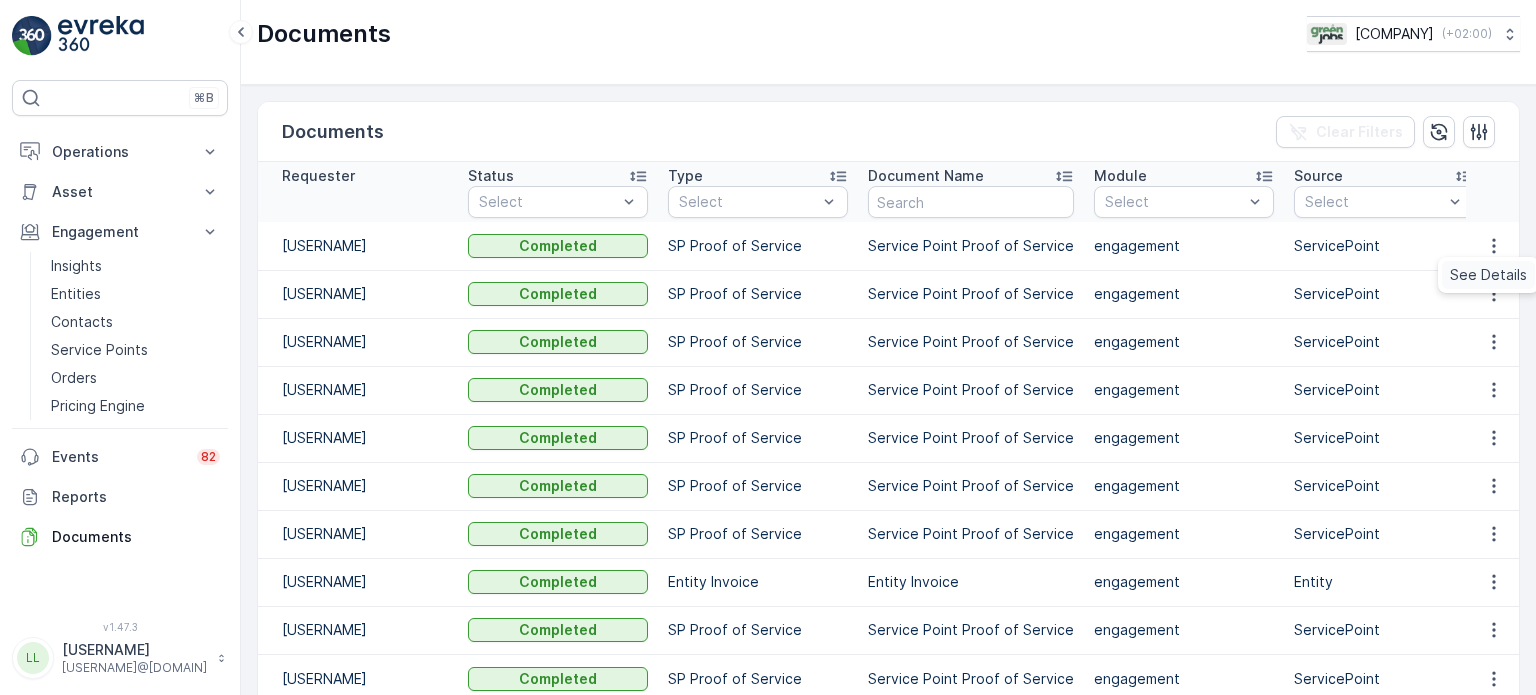 click on "See Details" at bounding box center [1488, 275] 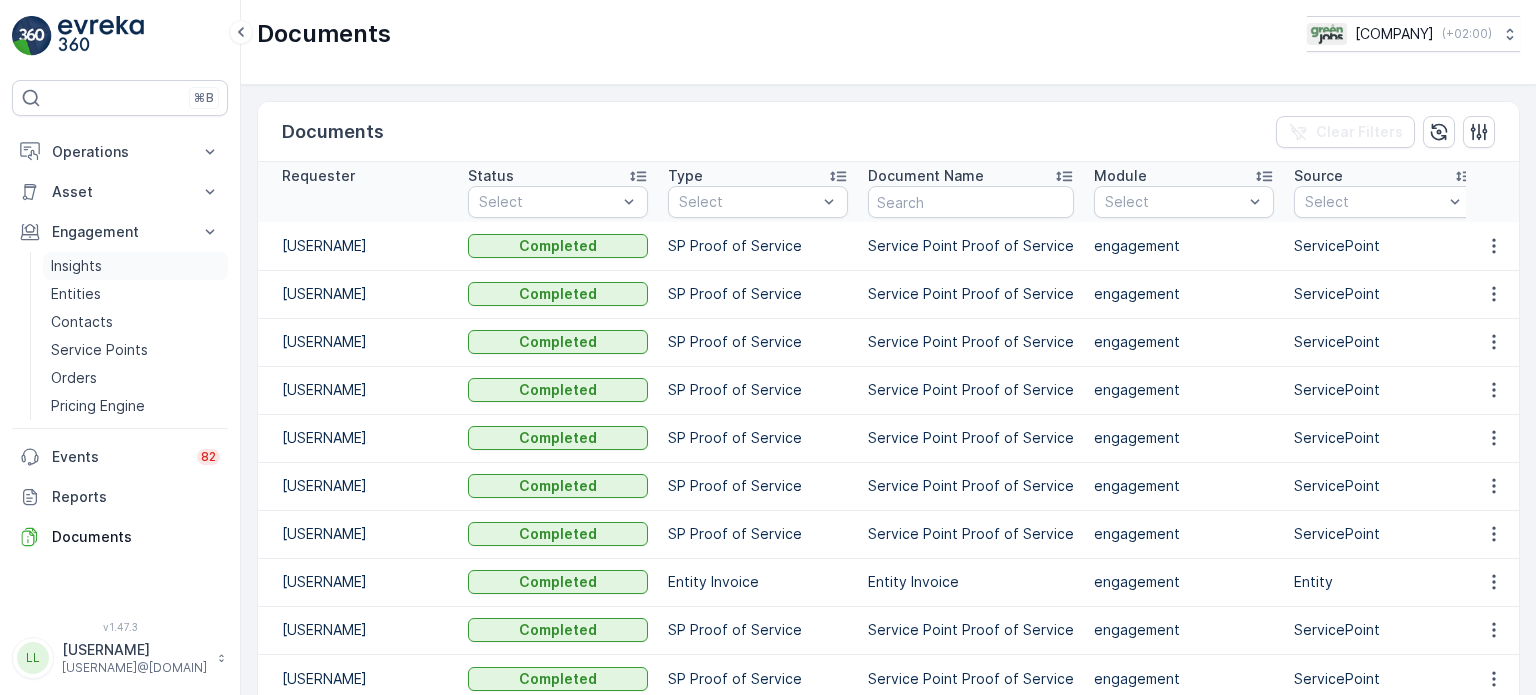 click on "Insights" at bounding box center [76, 266] 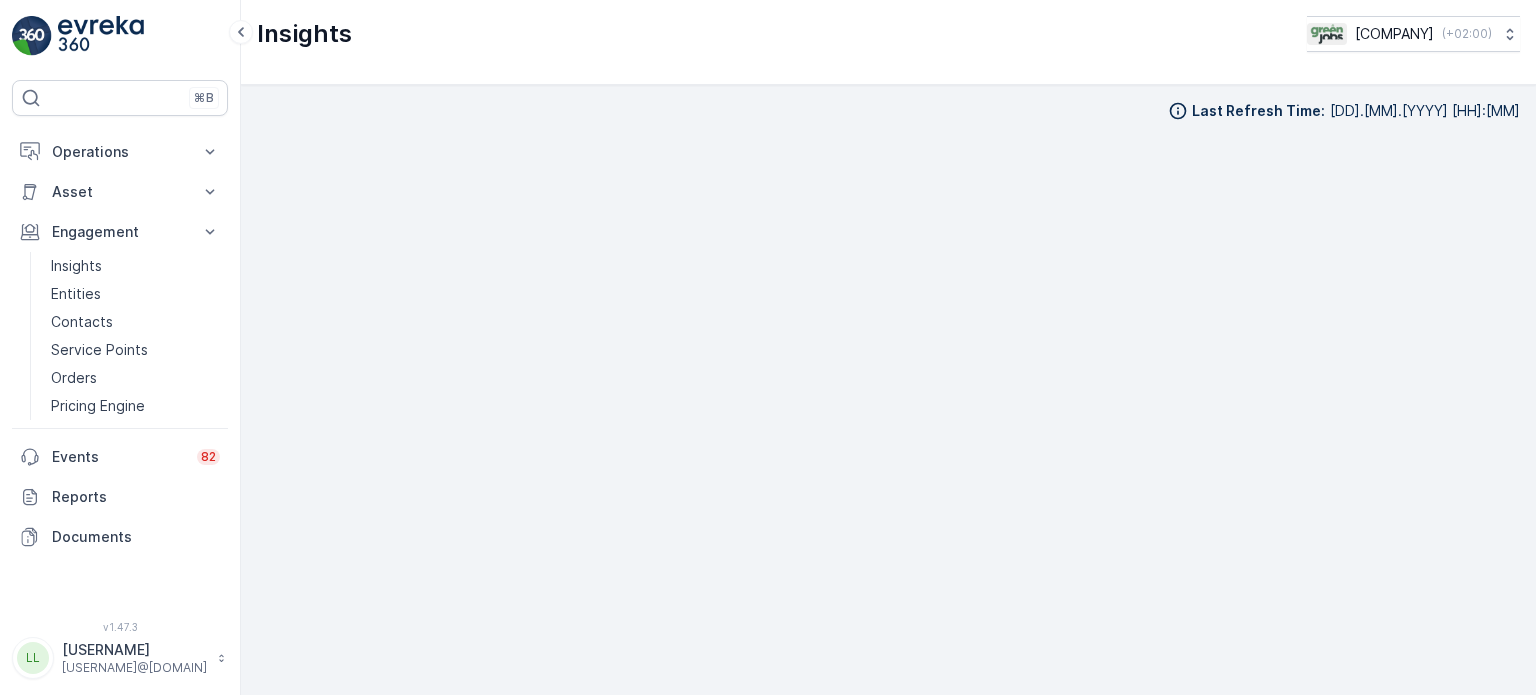 scroll, scrollTop: 16, scrollLeft: 0, axis: vertical 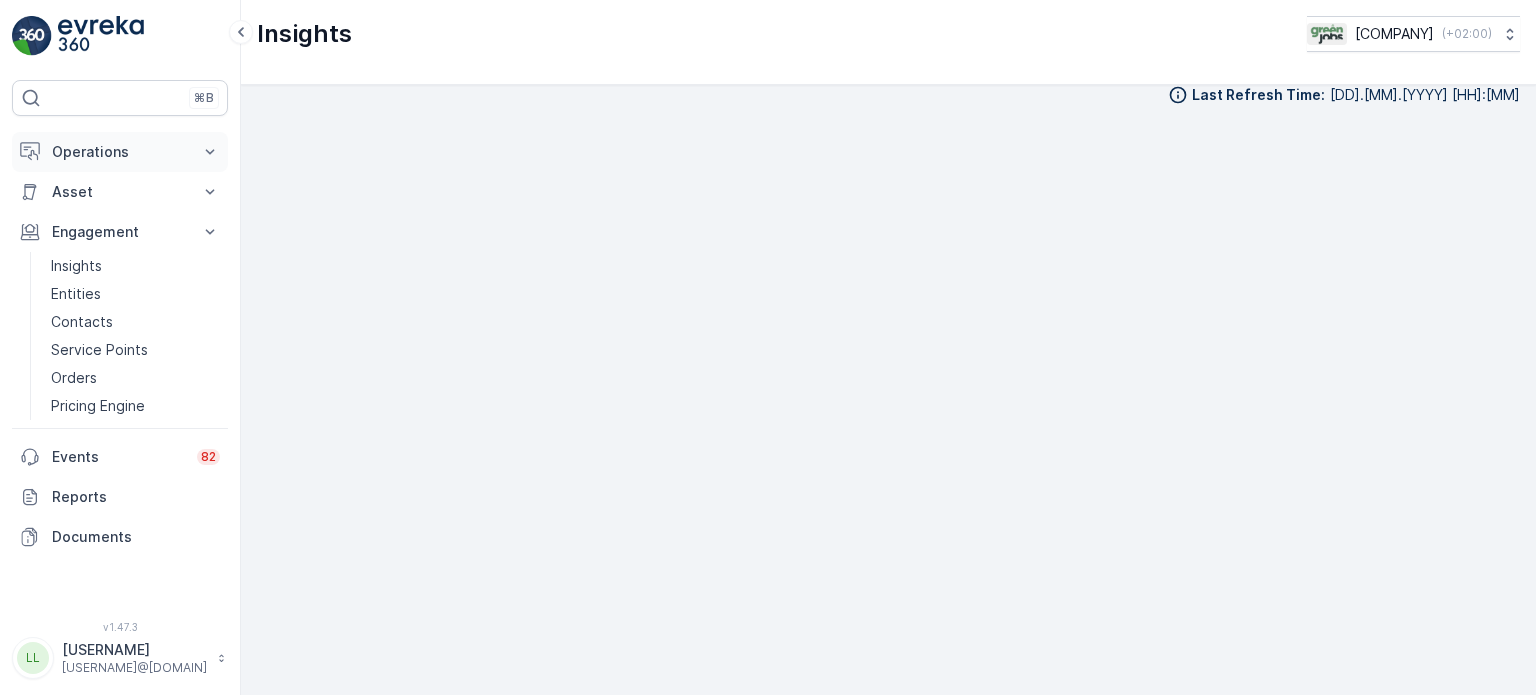 click on "Operations" at bounding box center [120, 152] 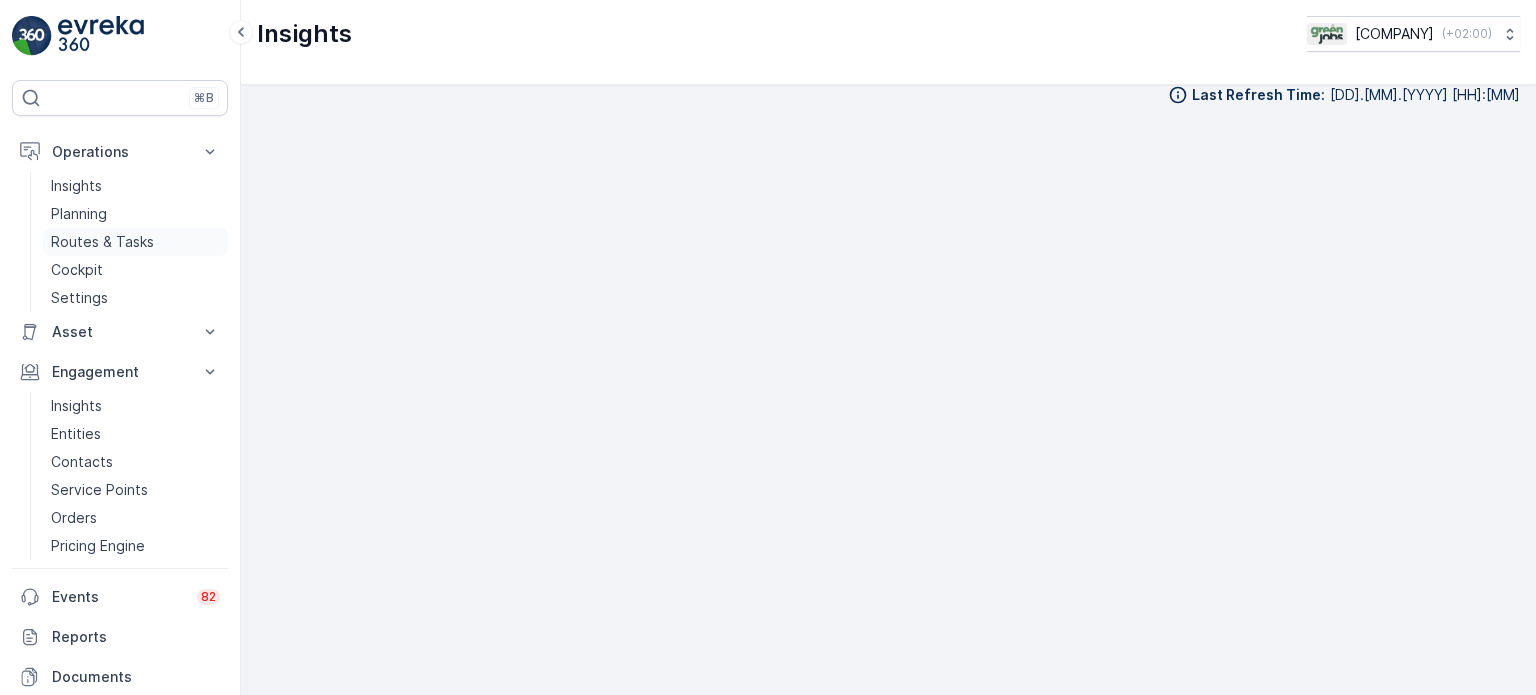 click on "Routes & Tasks" at bounding box center [102, 242] 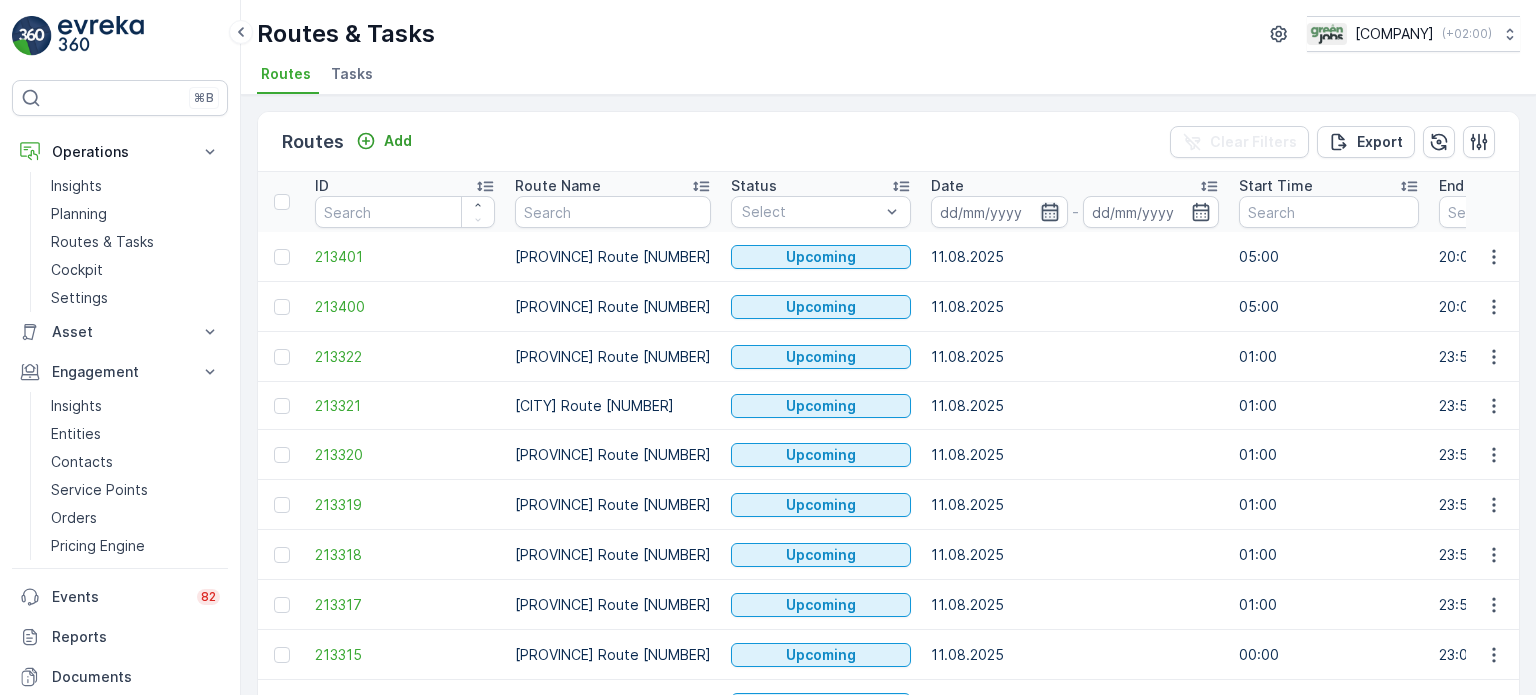 click 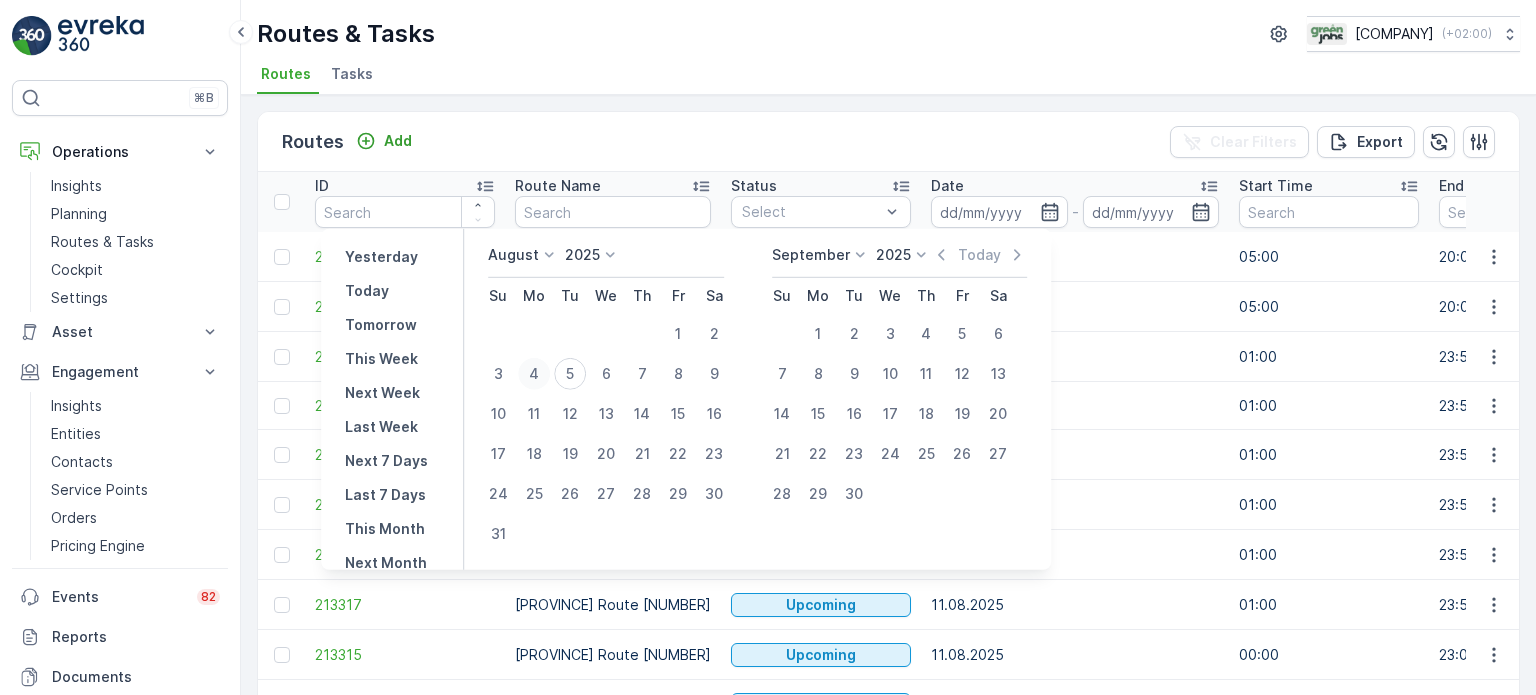 click on "4" at bounding box center (534, 374) 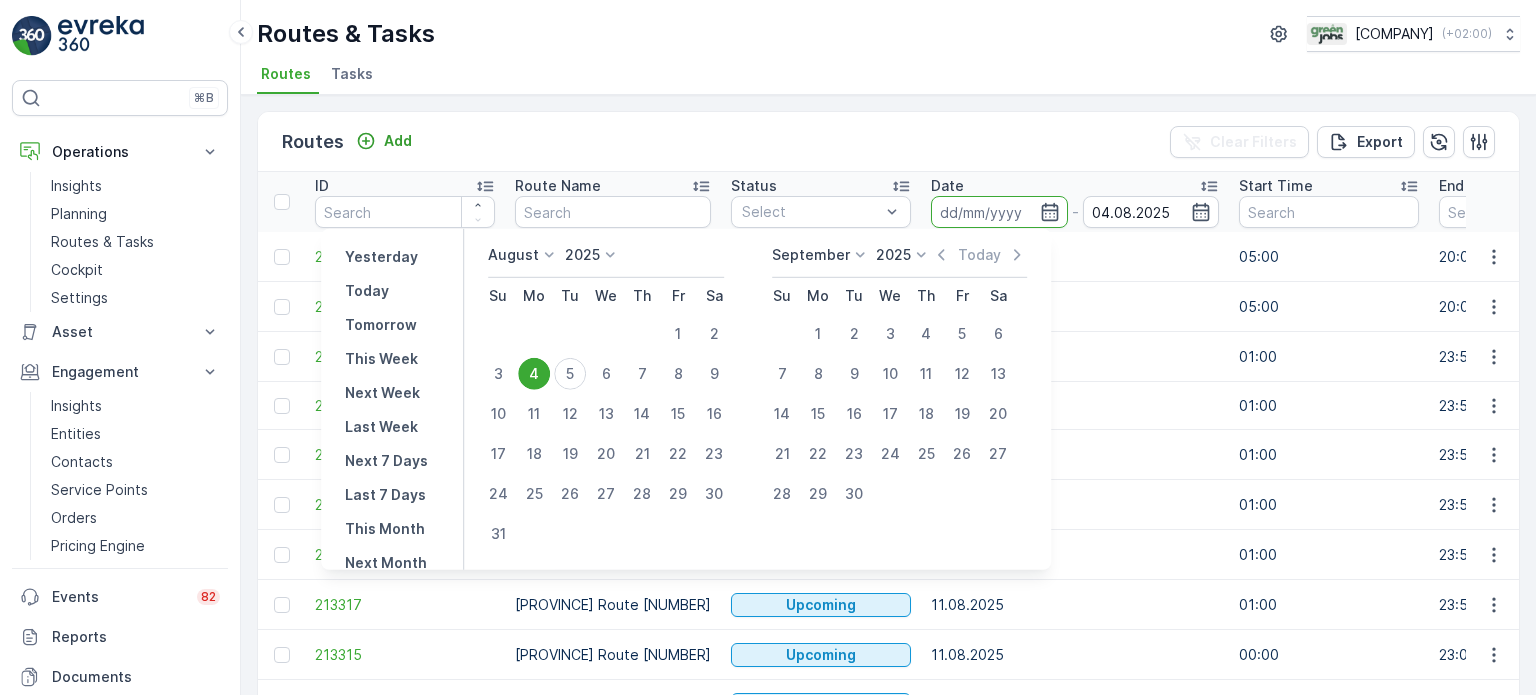 click on "4" at bounding box center [534, 374] 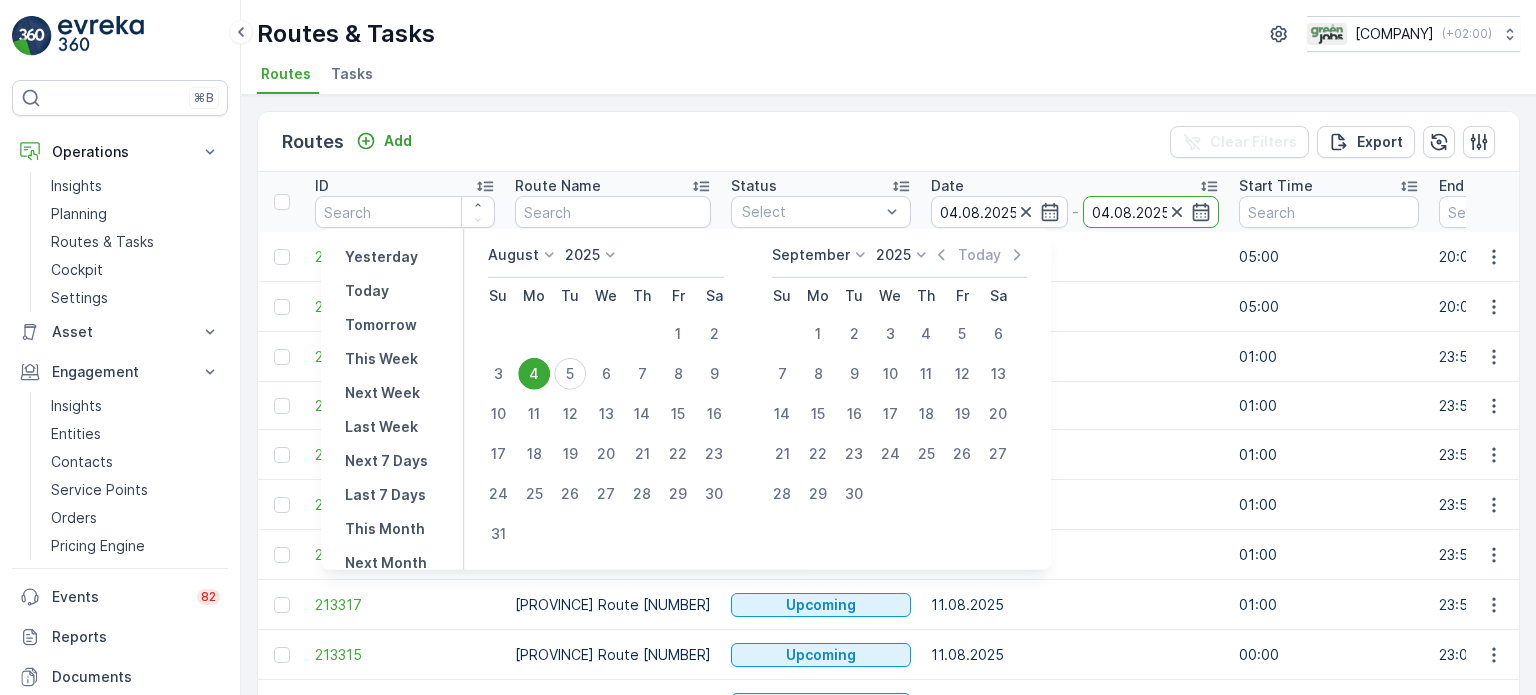 click on "4" at bounding box center [534, 374] 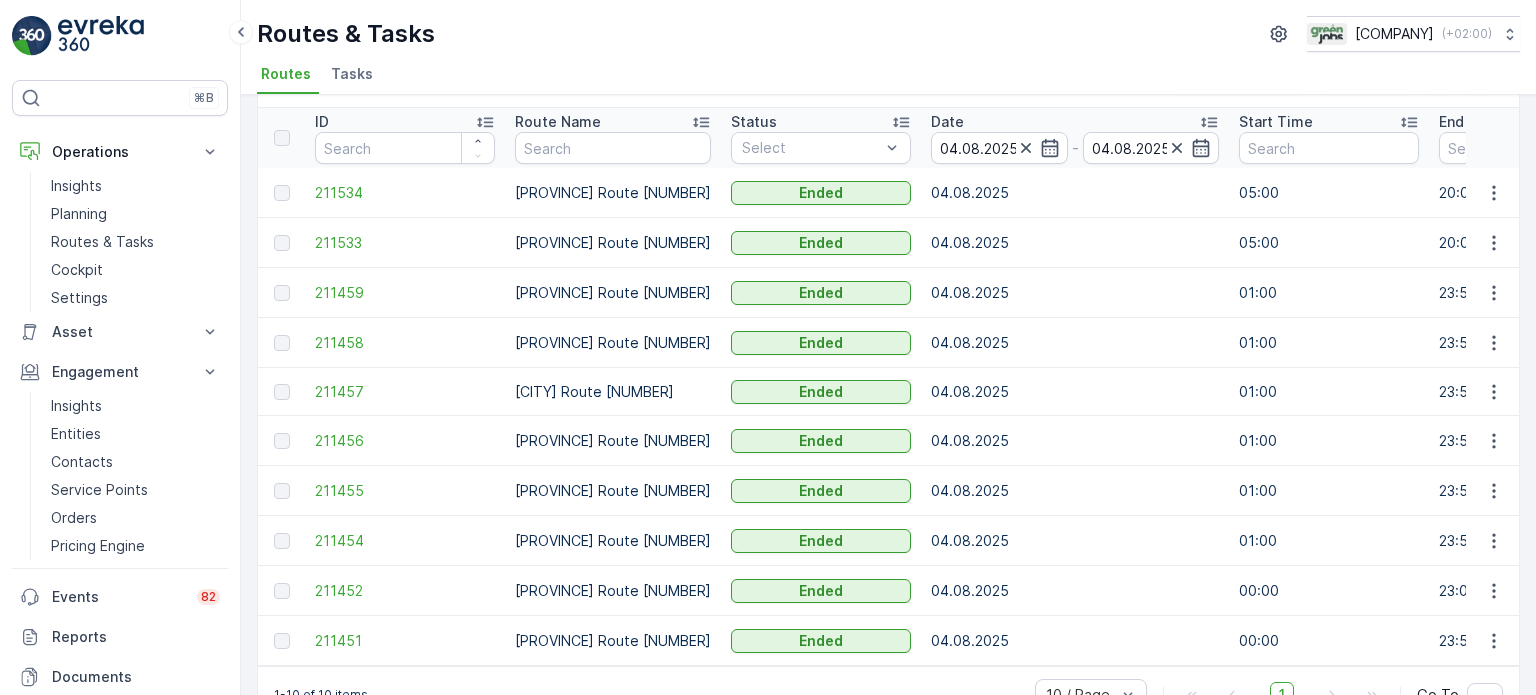 scroll, scrollTop: 99, scrollLeft: 0, axis: vertical 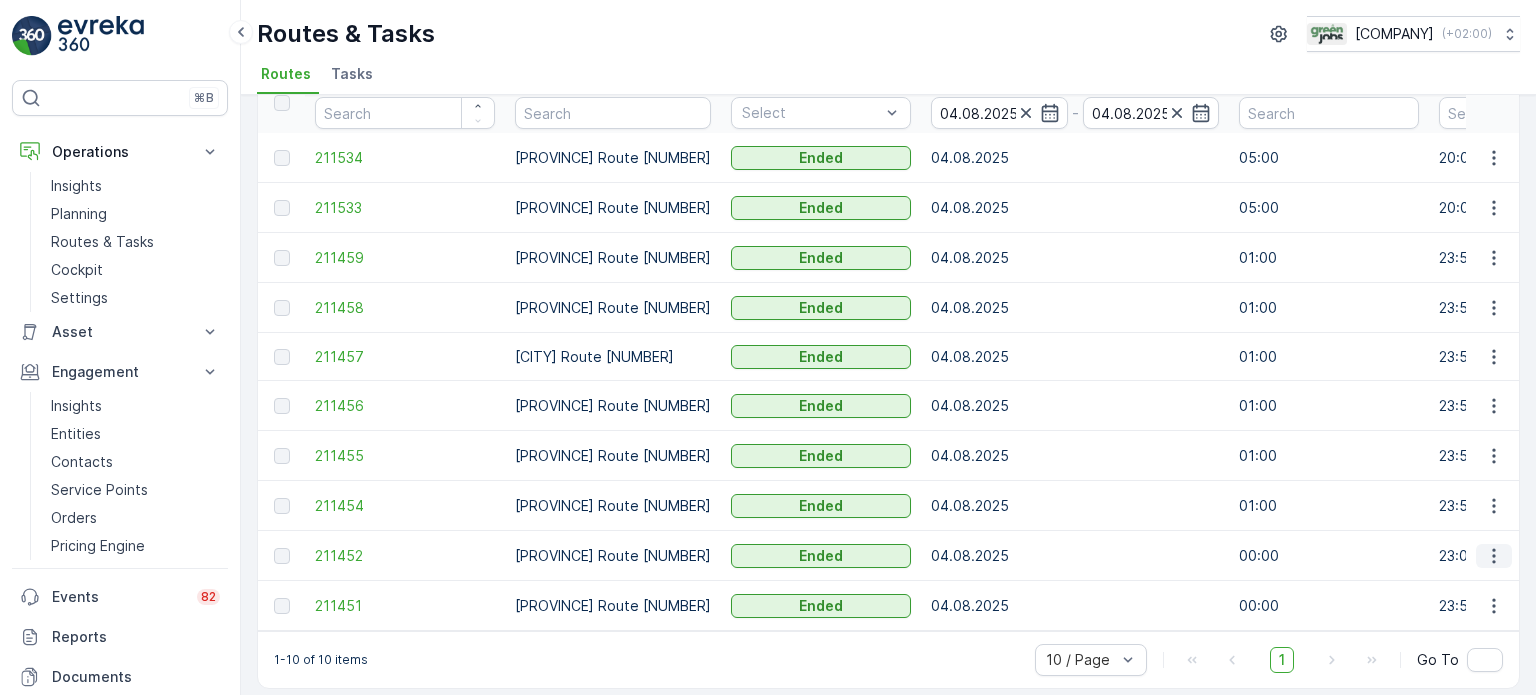 click 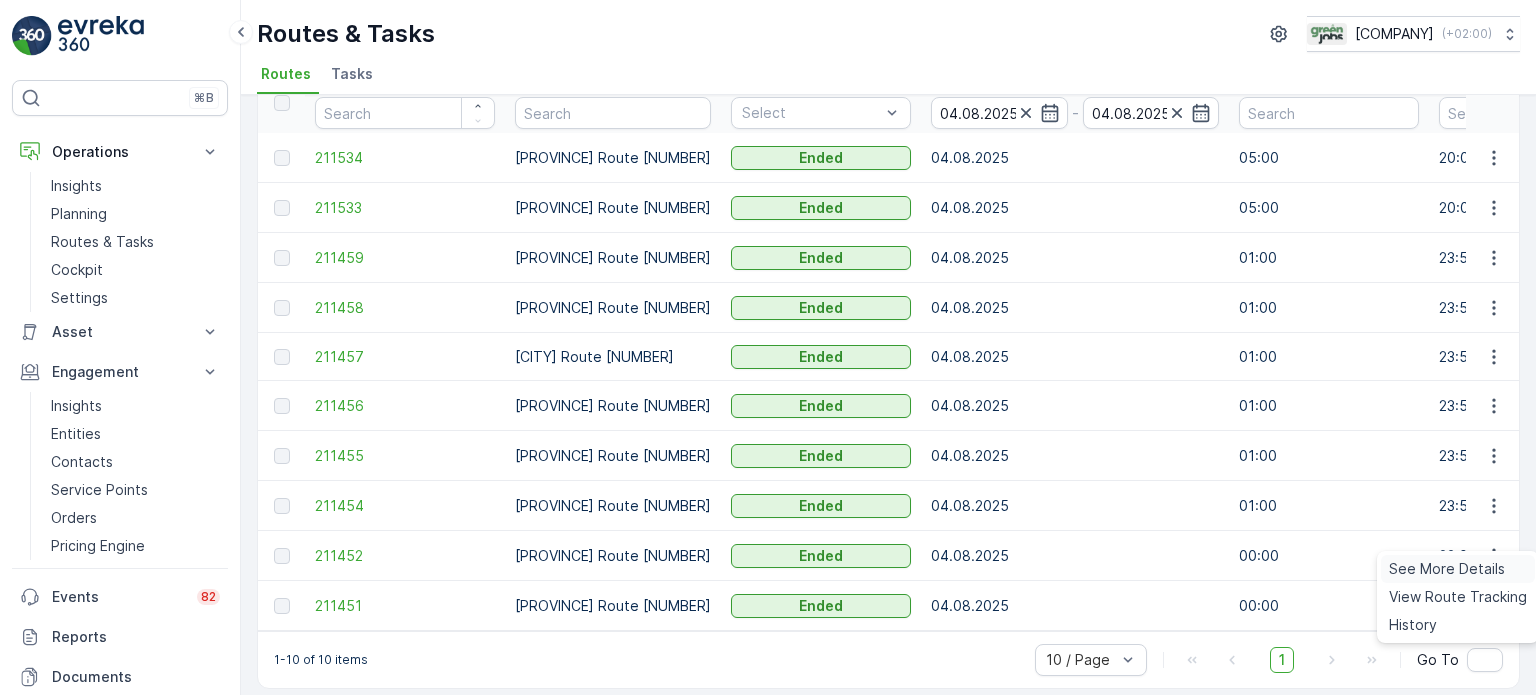 click on "See More Details" at bounding box center [1447, 569] 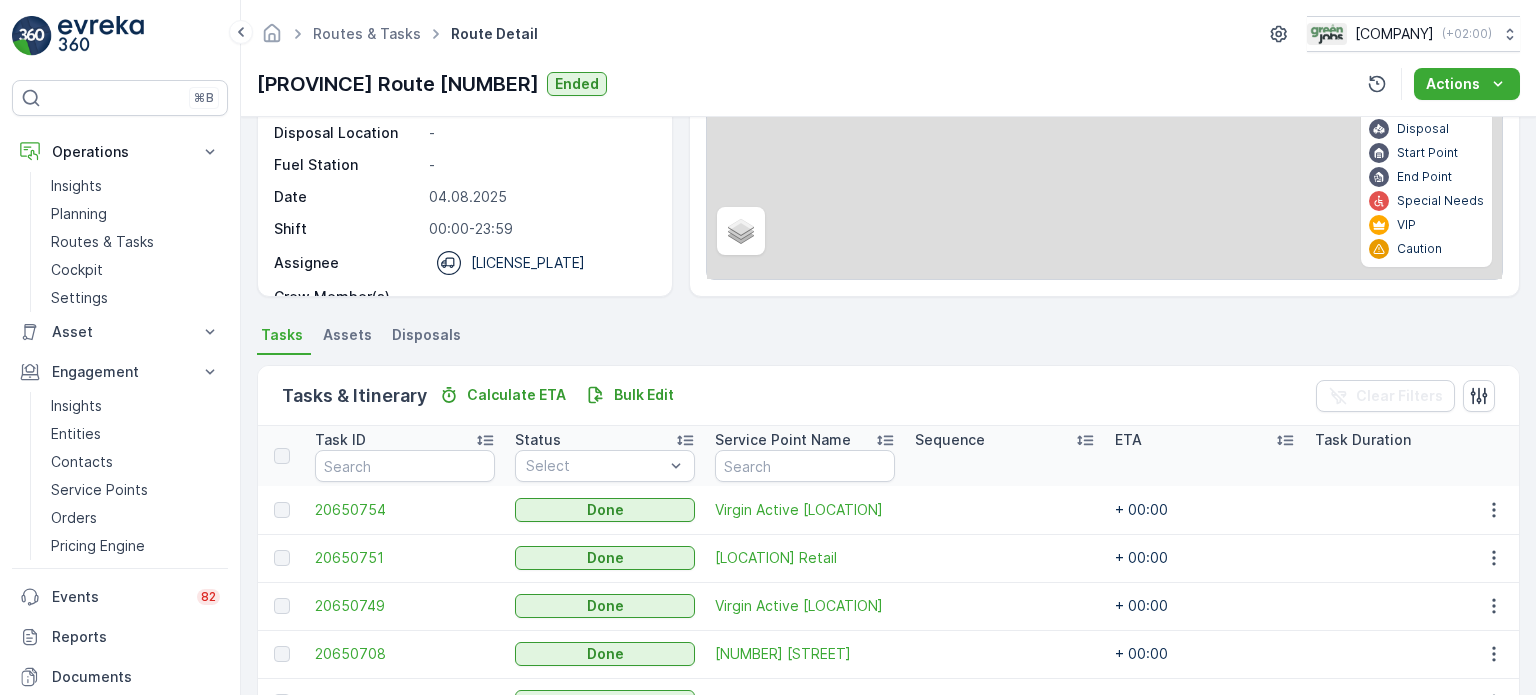 scroll, scrollTop: 300, scrollLeft: 0, axis: vertical 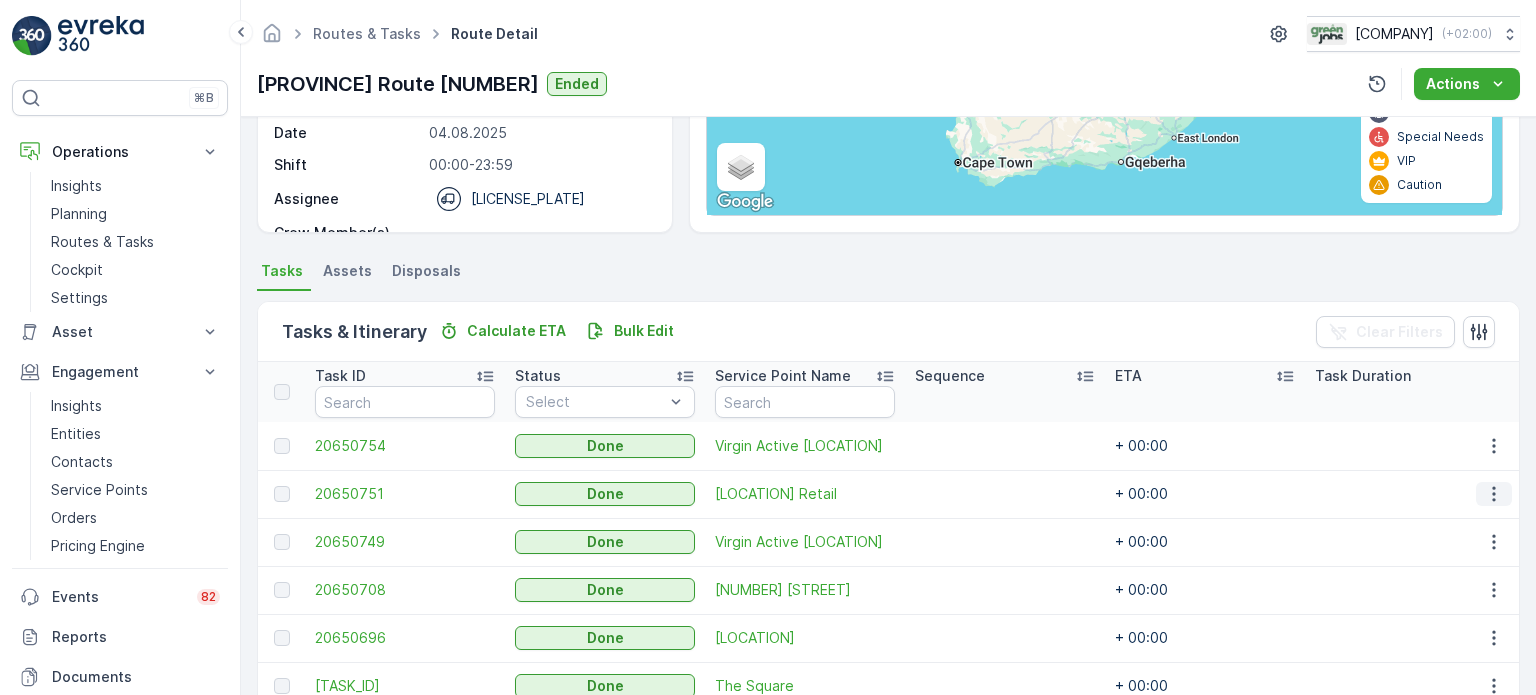 click 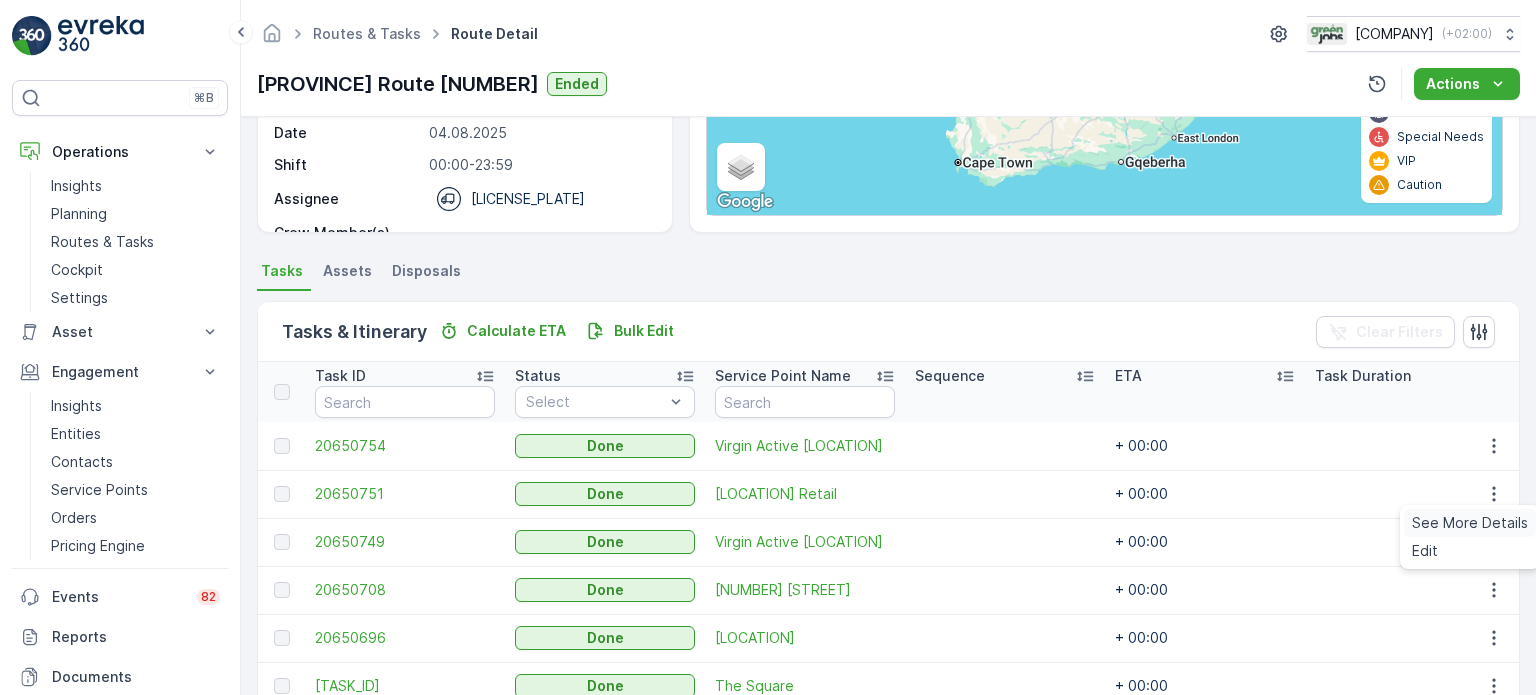 click on "See More Details" at bounding box center [1470, 523] 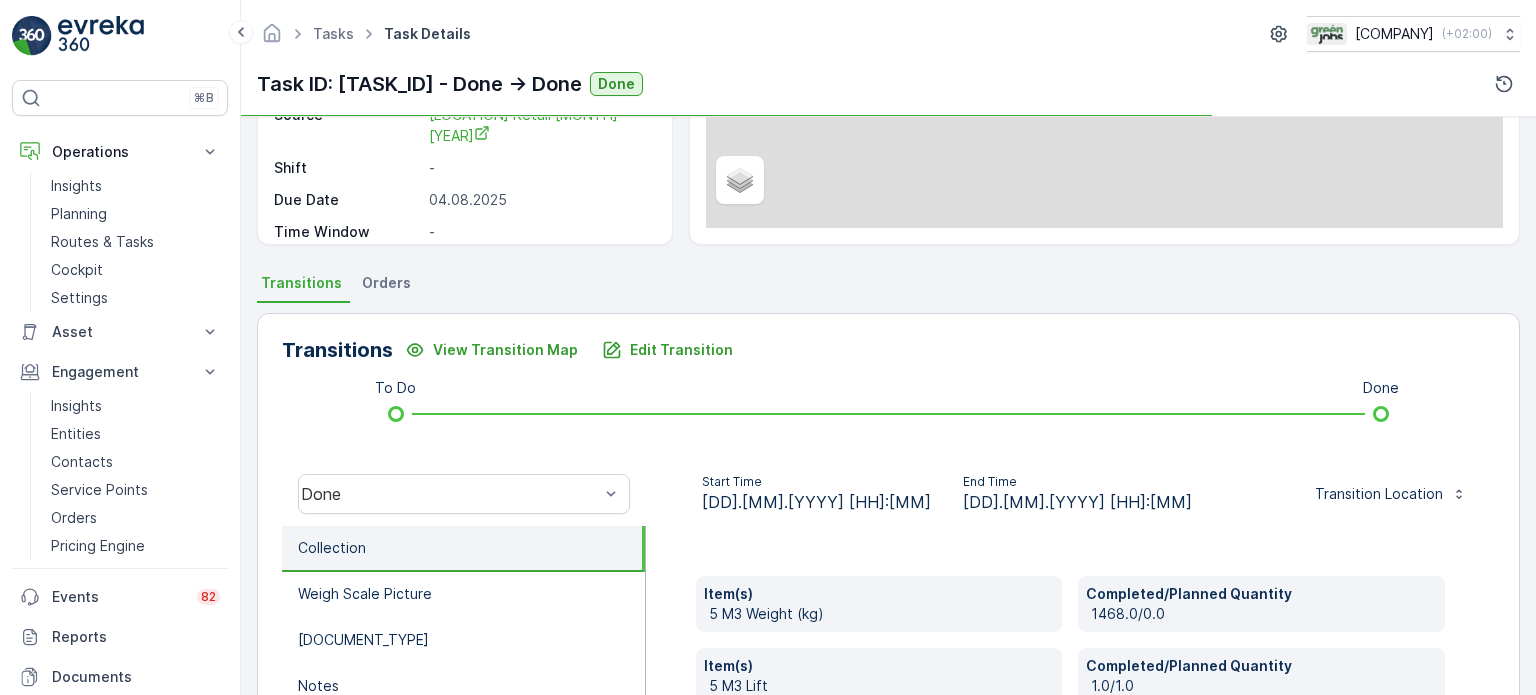 scroll, scrollTop: 400, scrollLeft: 0, axis: vertical 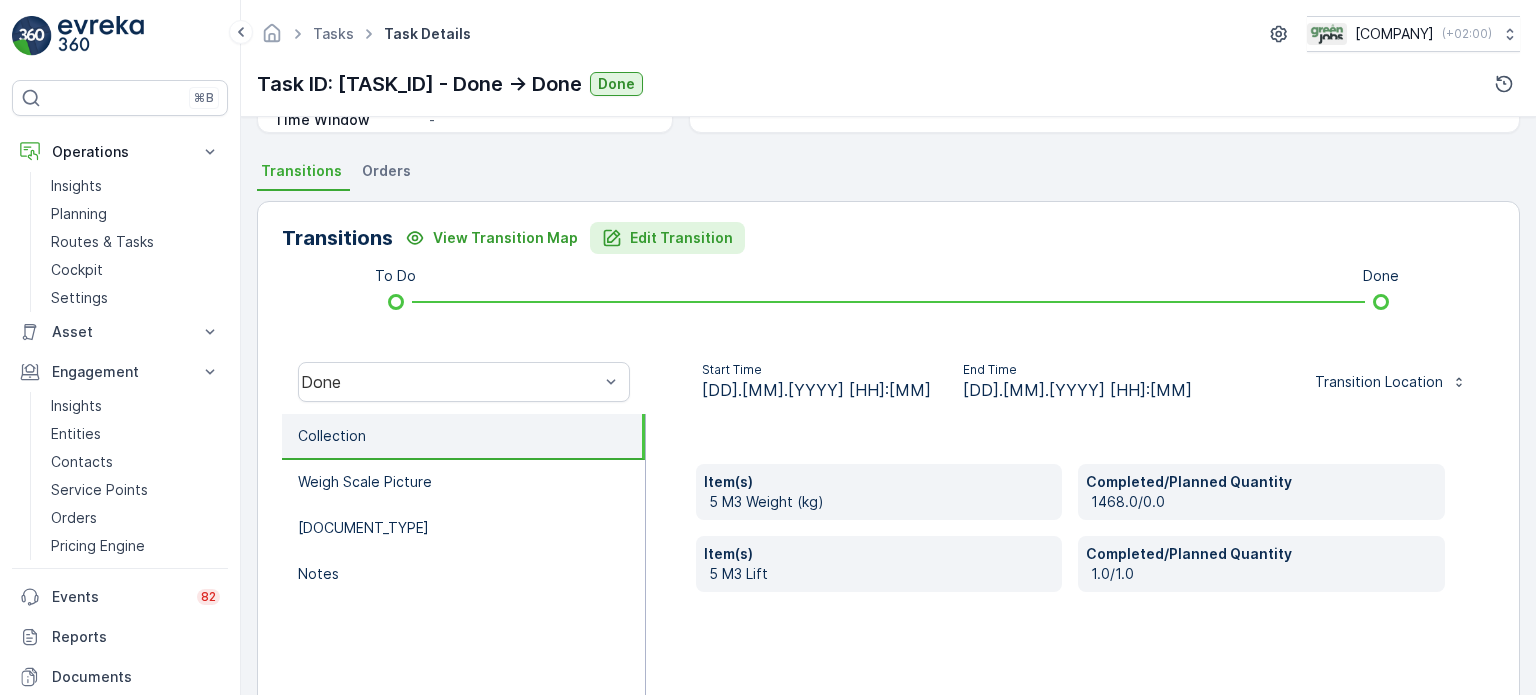 click on "Edit Transition" at bounding box center (667, 238) 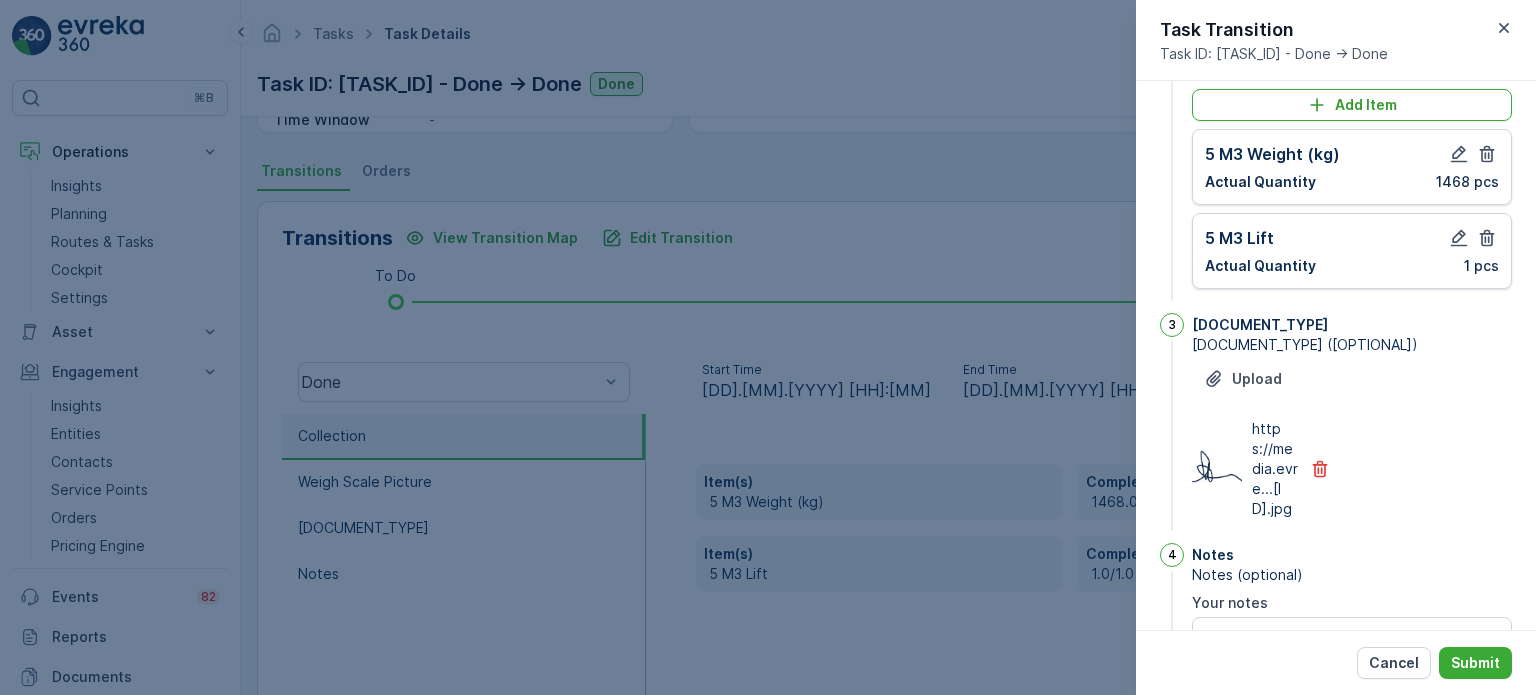 scroll, scrollTop: 161, scrollLeft: 0, axis: vertical 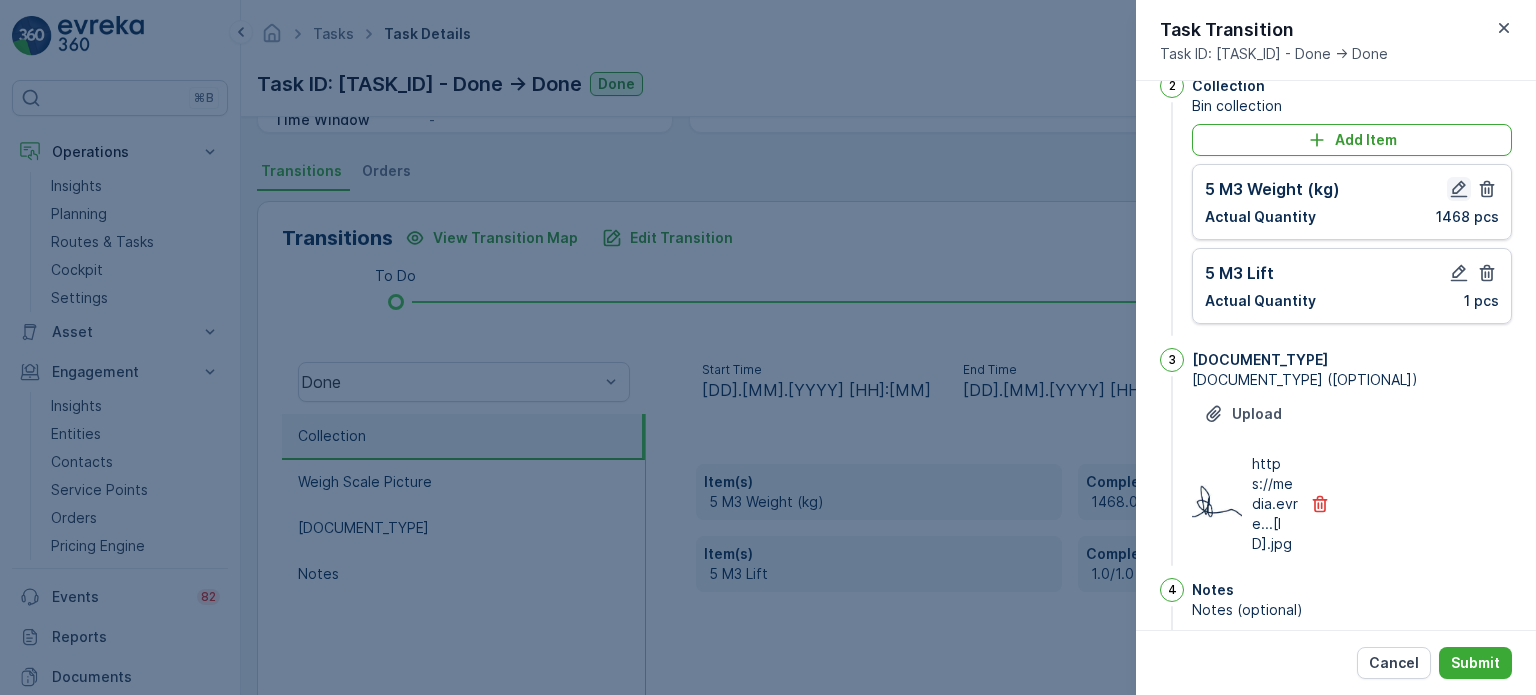 click 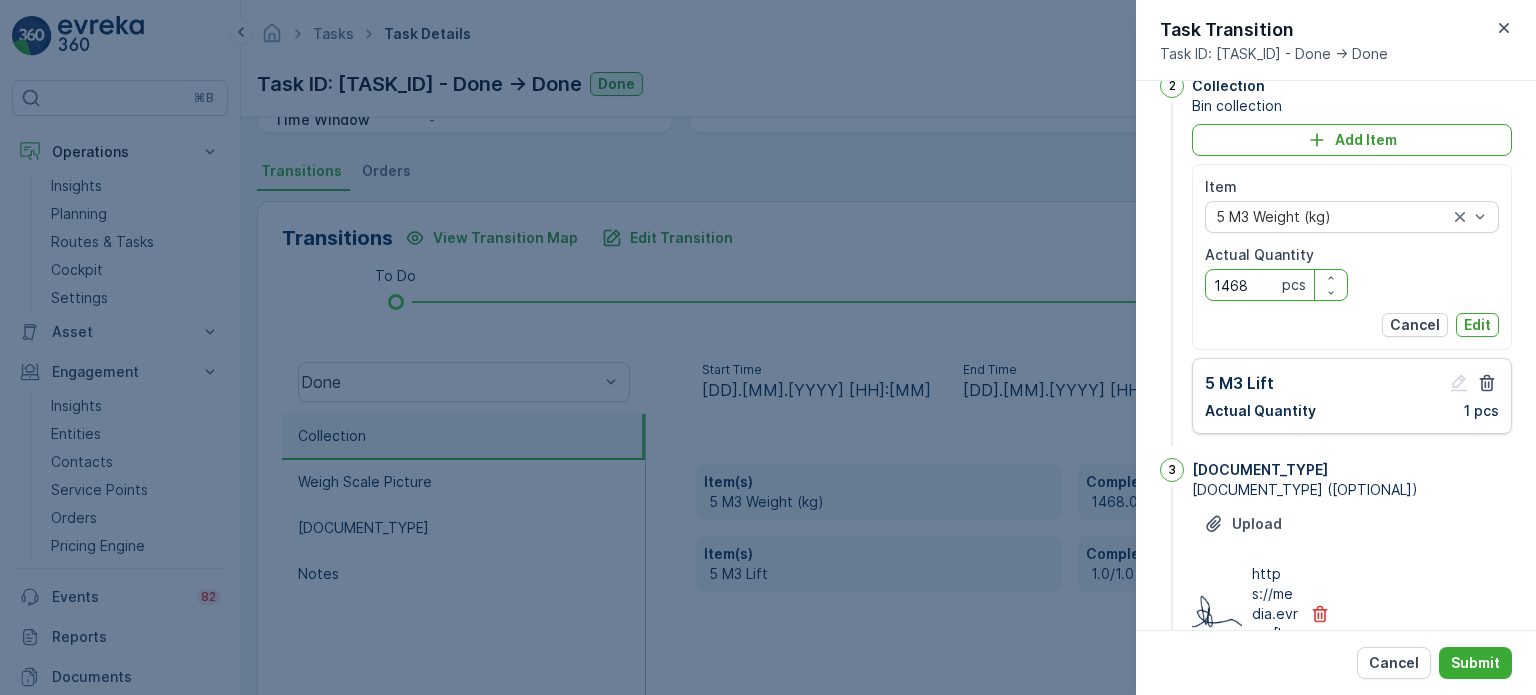 drag, startPoint x: 1247, startPoint y: 288, endPoint x: 1229, endPoint y: 288, distance: 18 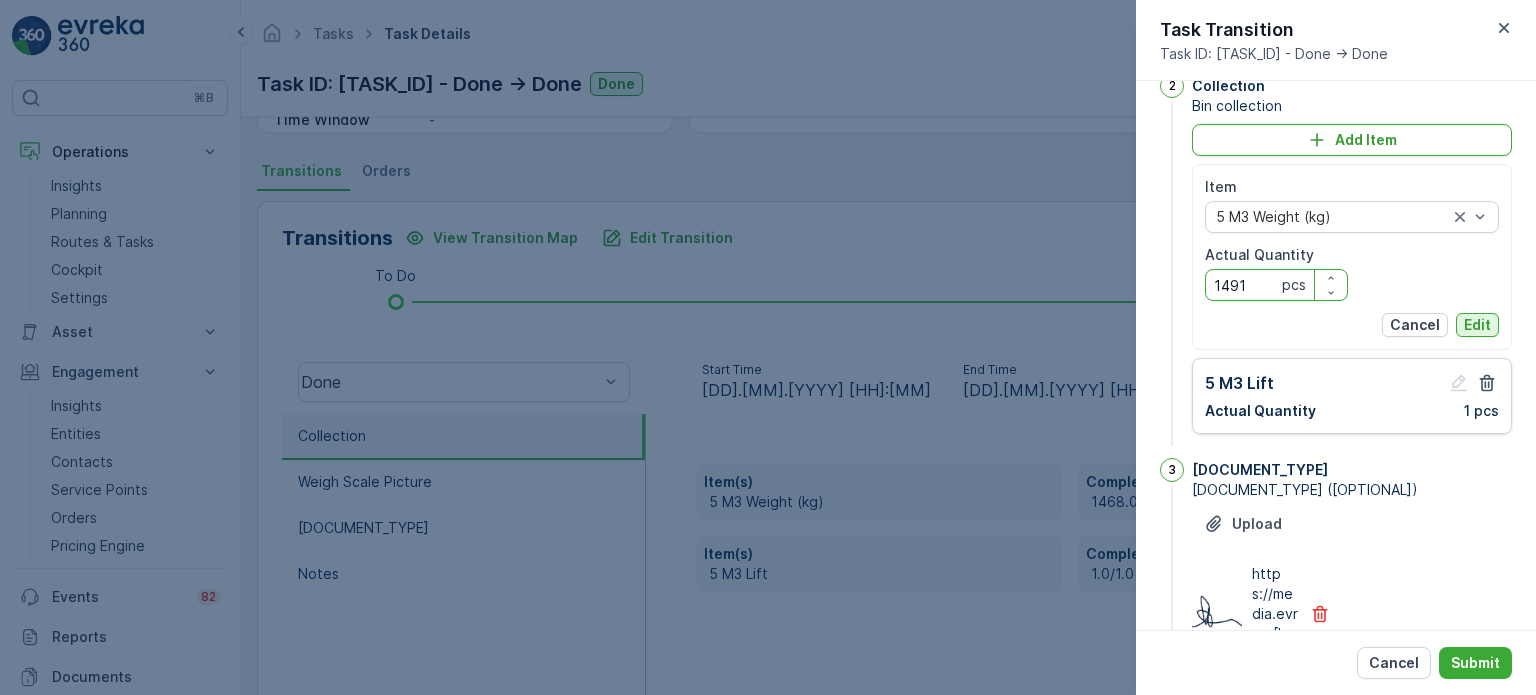 type on "1491" 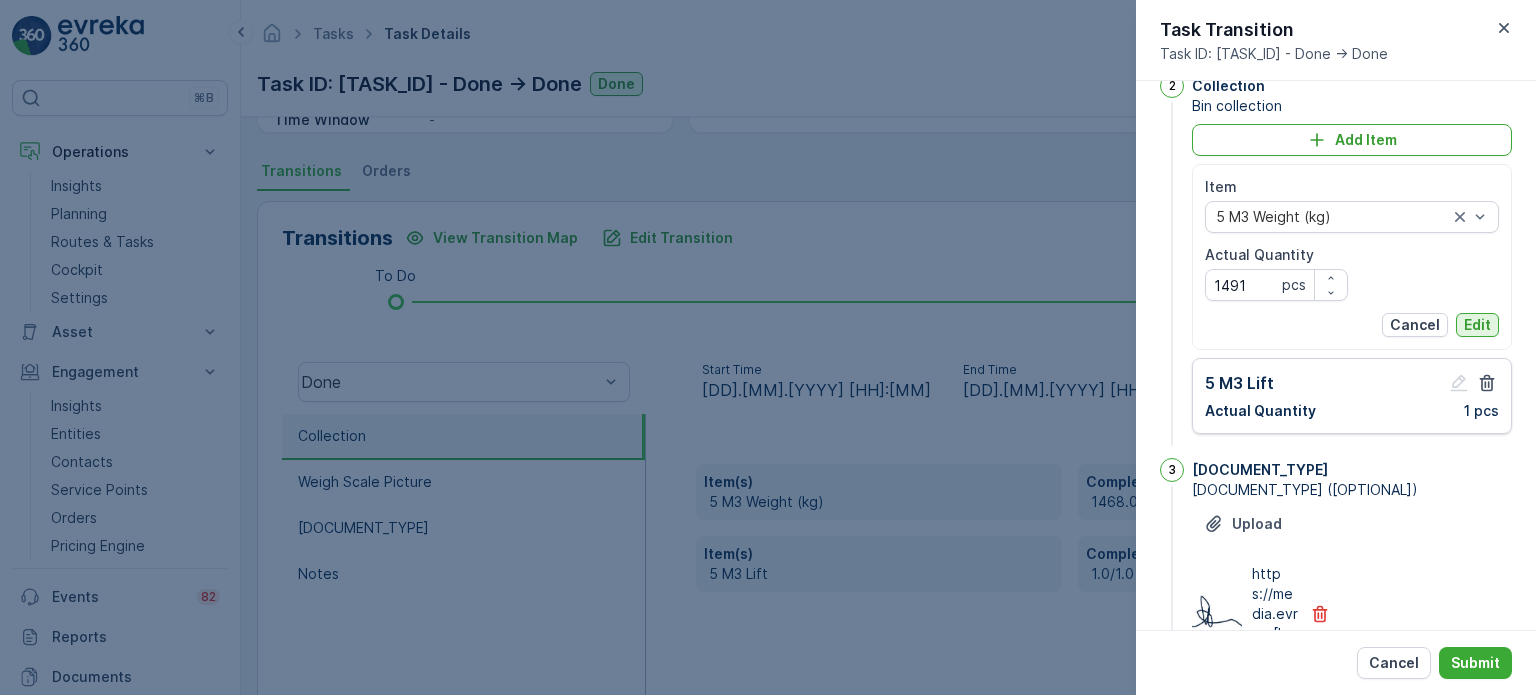 click on "Edit" at bounding box center (1477, 325) 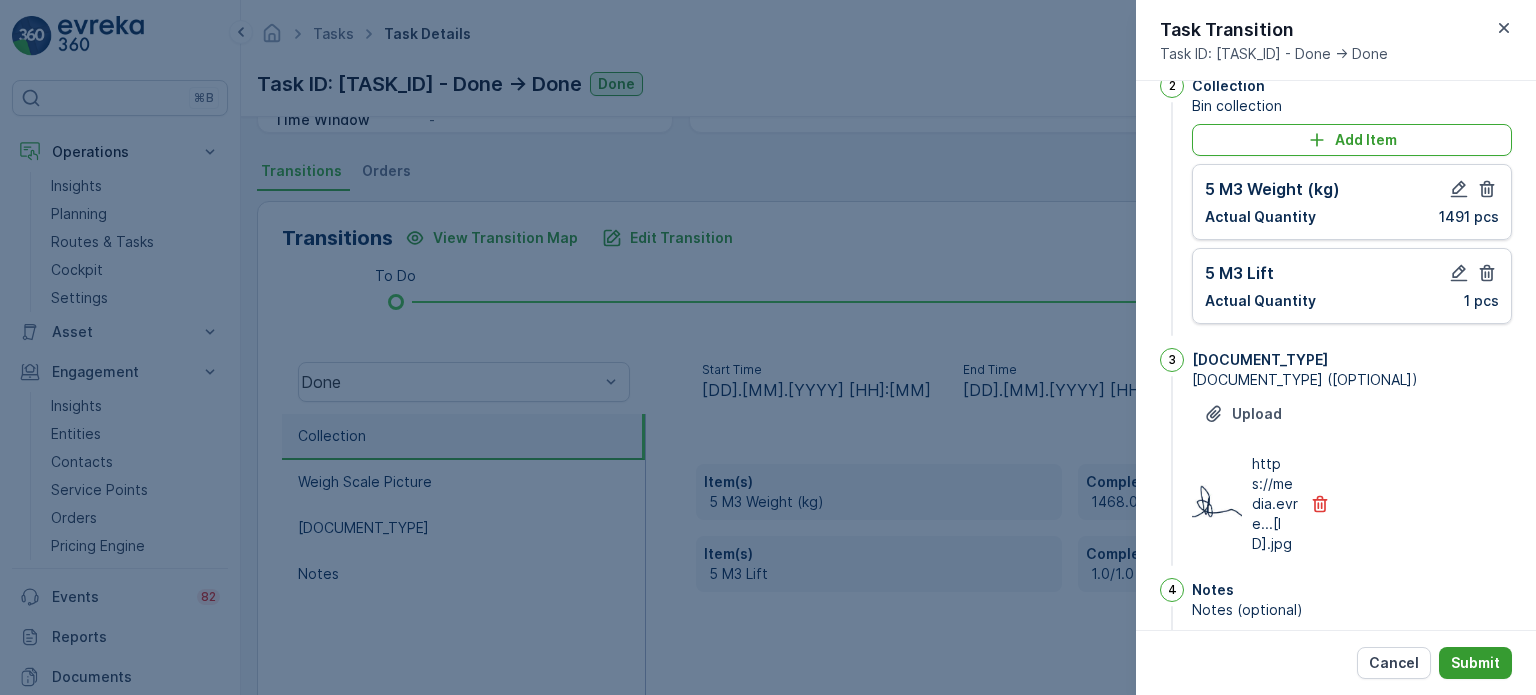 click on "Submit" at bounding box center (1475, 663) 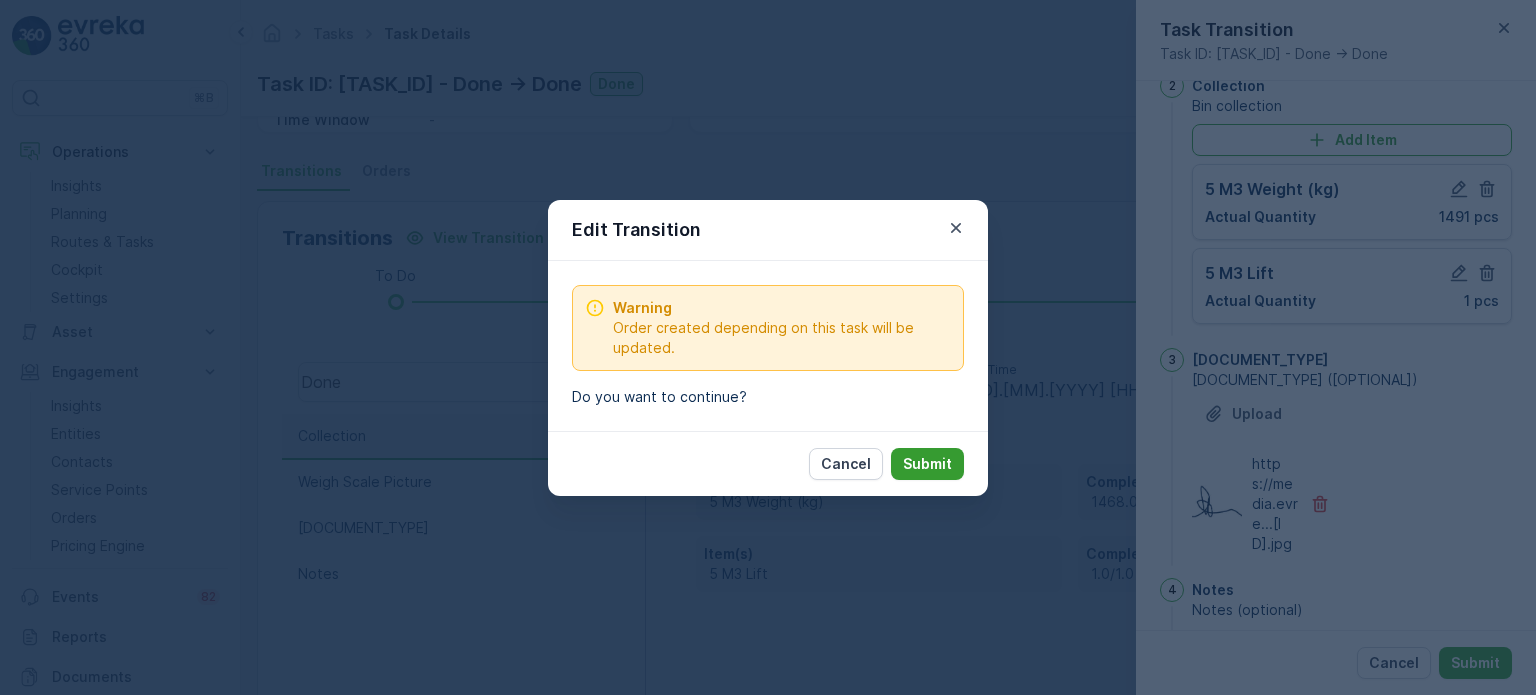 click on "Submit" at bounding box center (927, 464) 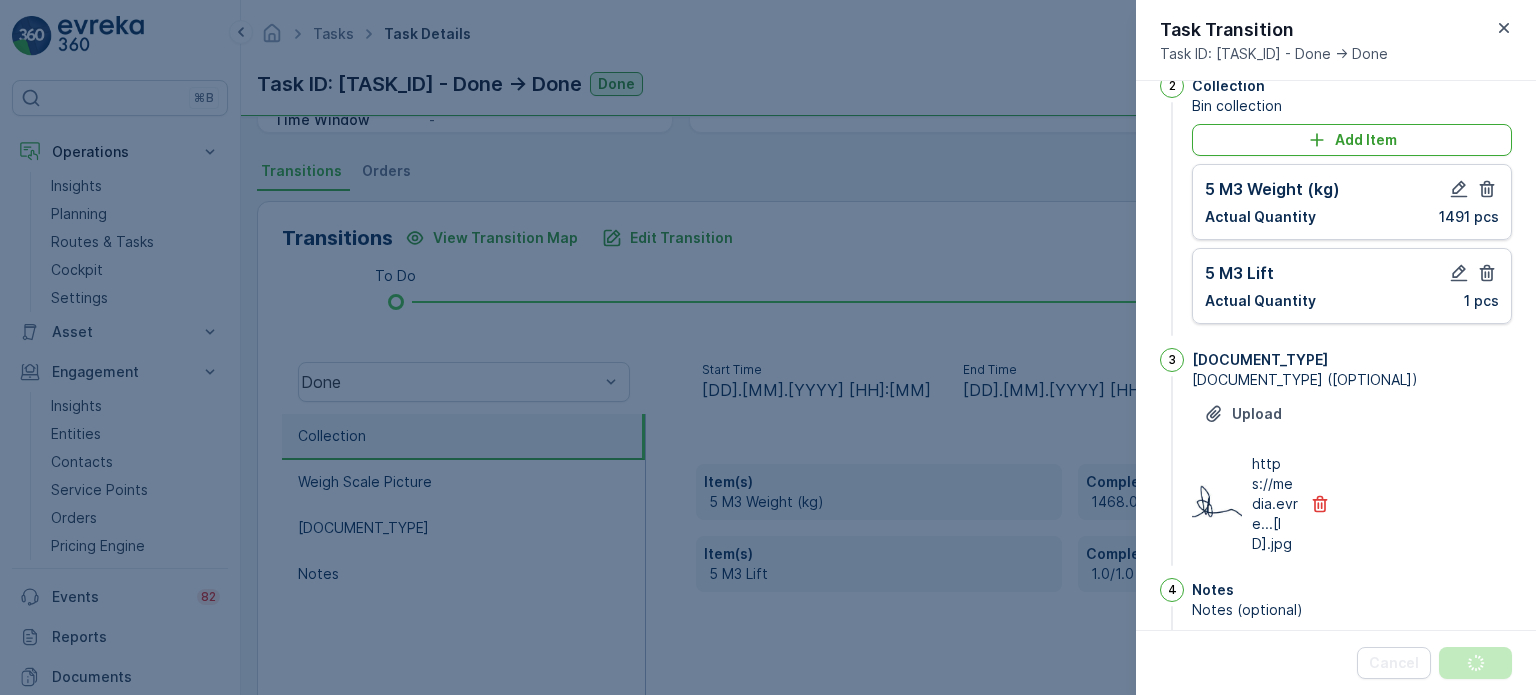 scroll, scrollTop: 0, scrollLeft: 0, axis: both 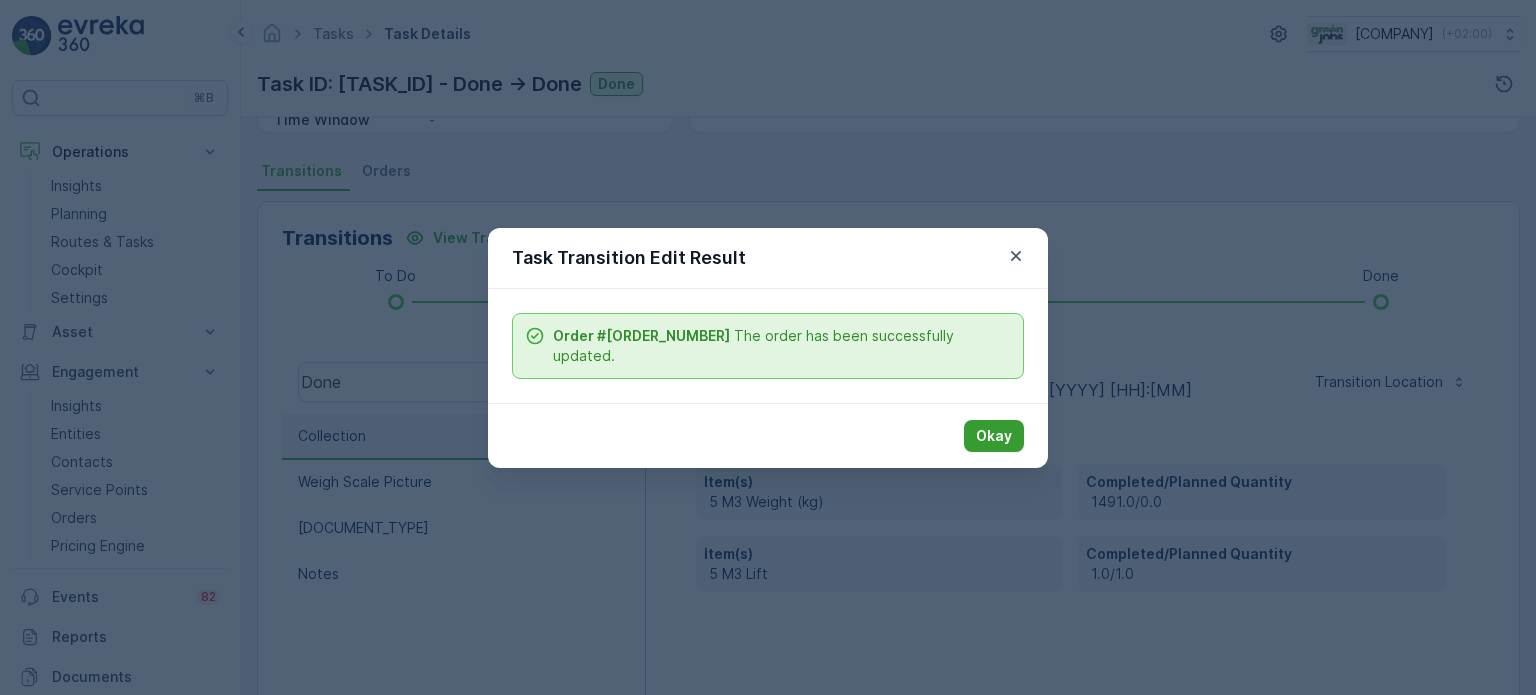 click on "Okay" at bounding box center [994, 436] 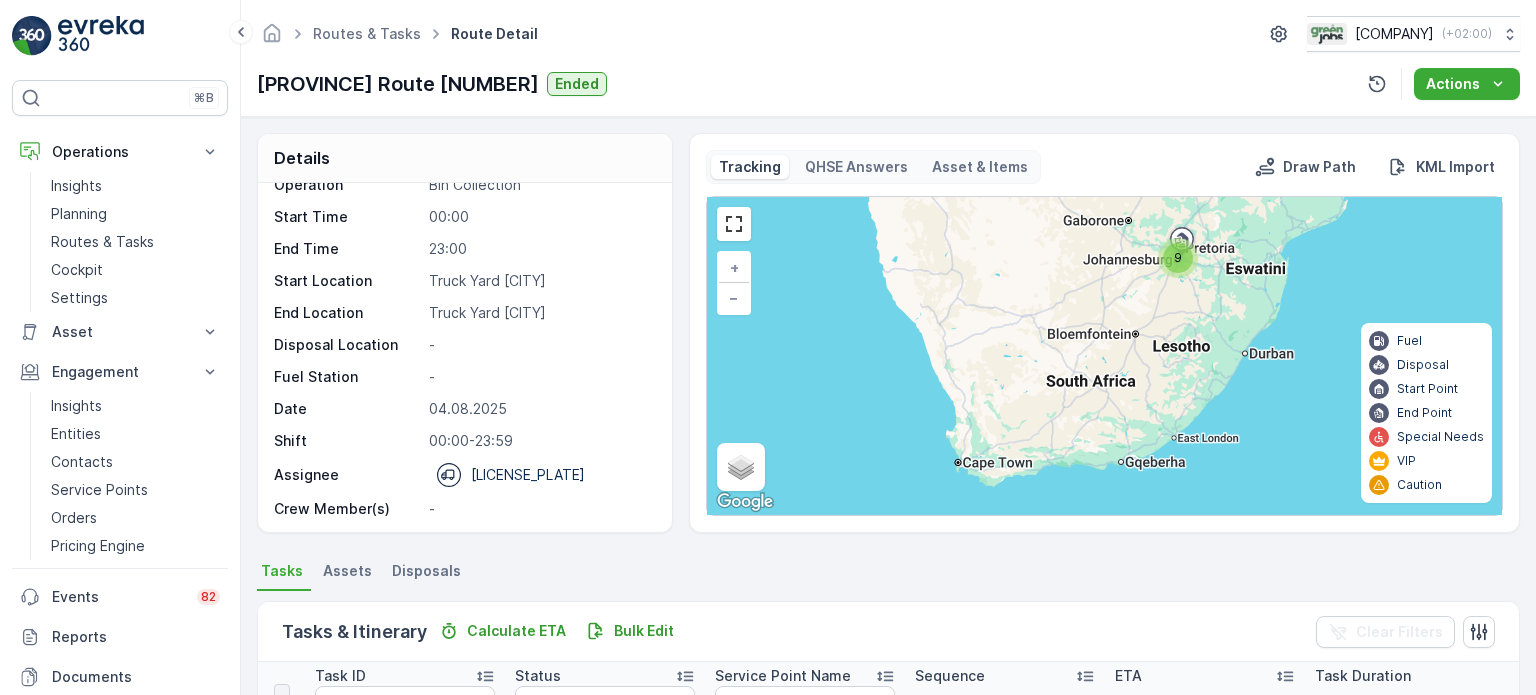 scroll, scrollTop: 26, scrollLeft: 0, axis: vertical 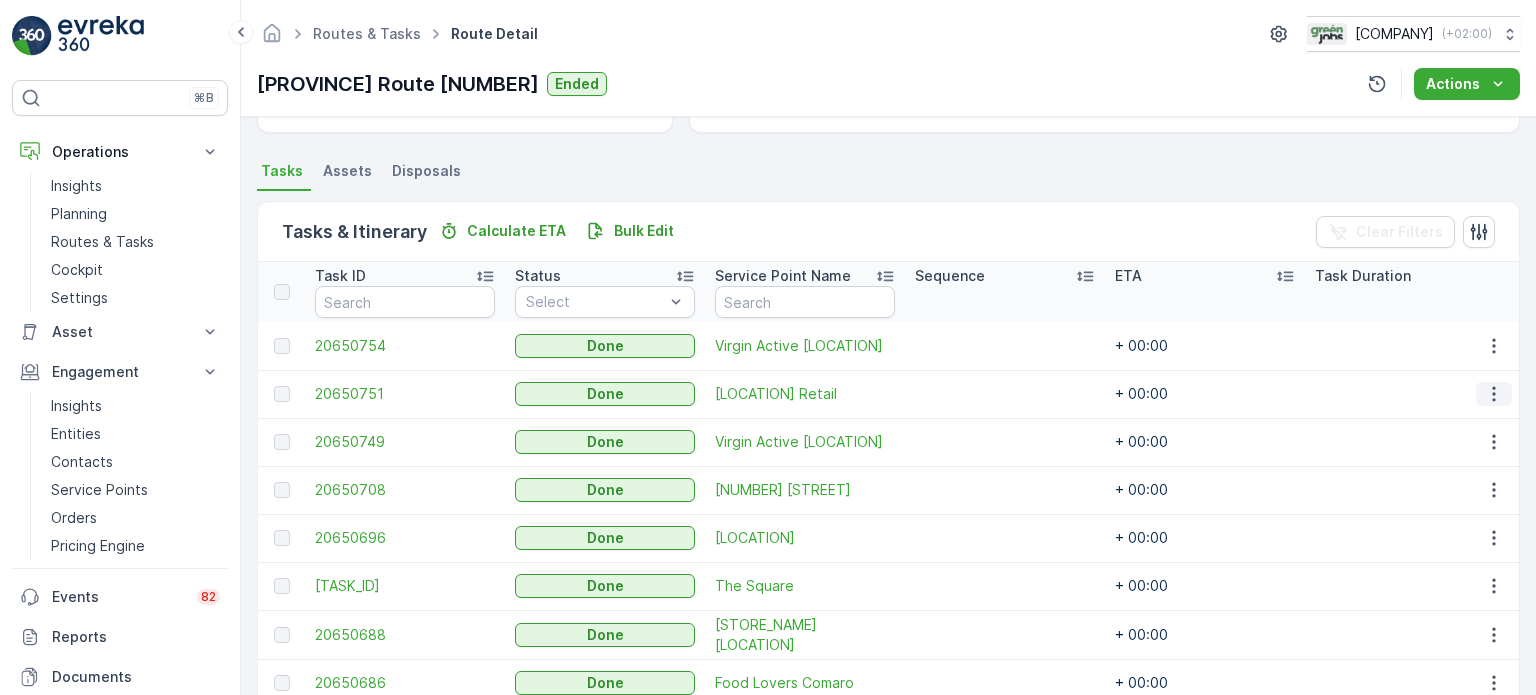 click 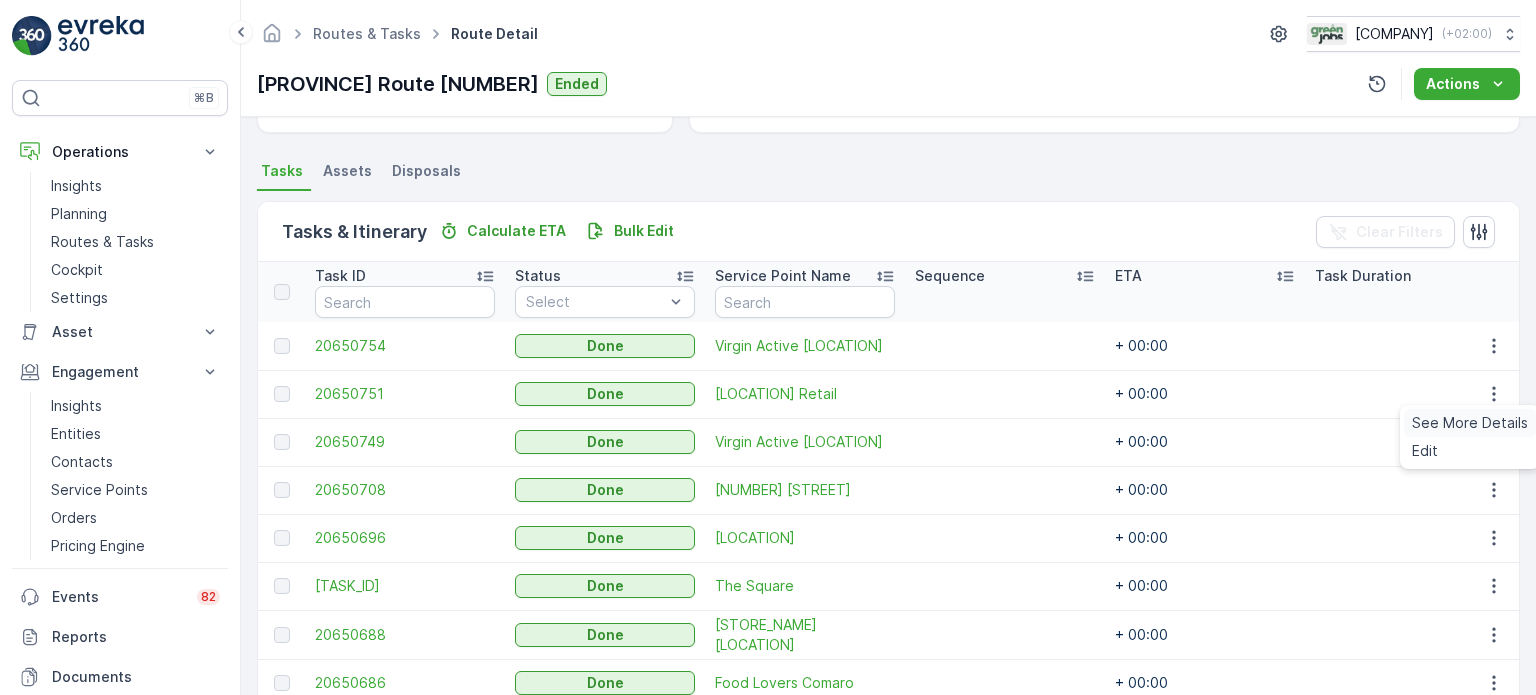 click on "See More Details" at bounding box center [1470, 423] 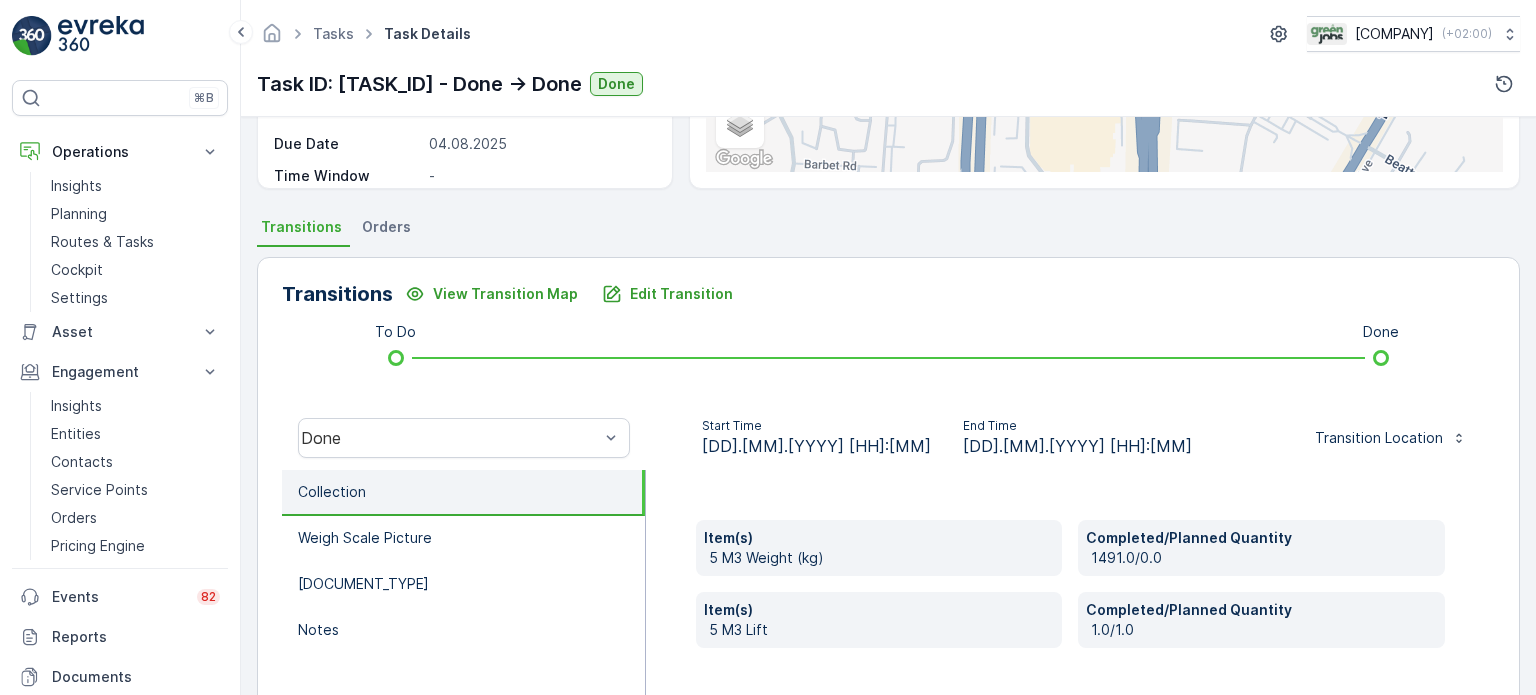 scroll, scrollTop: 200, scrollLeft: 0, axis: vertical 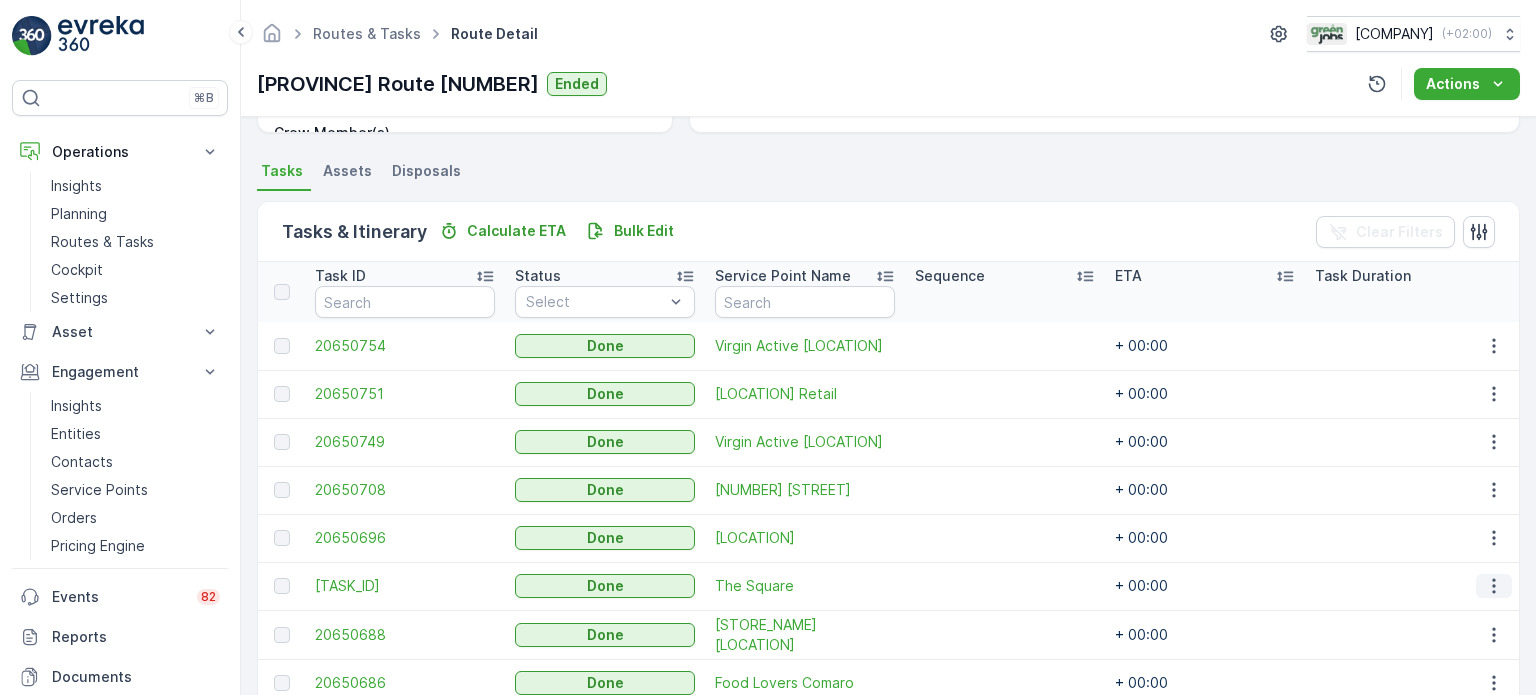 click 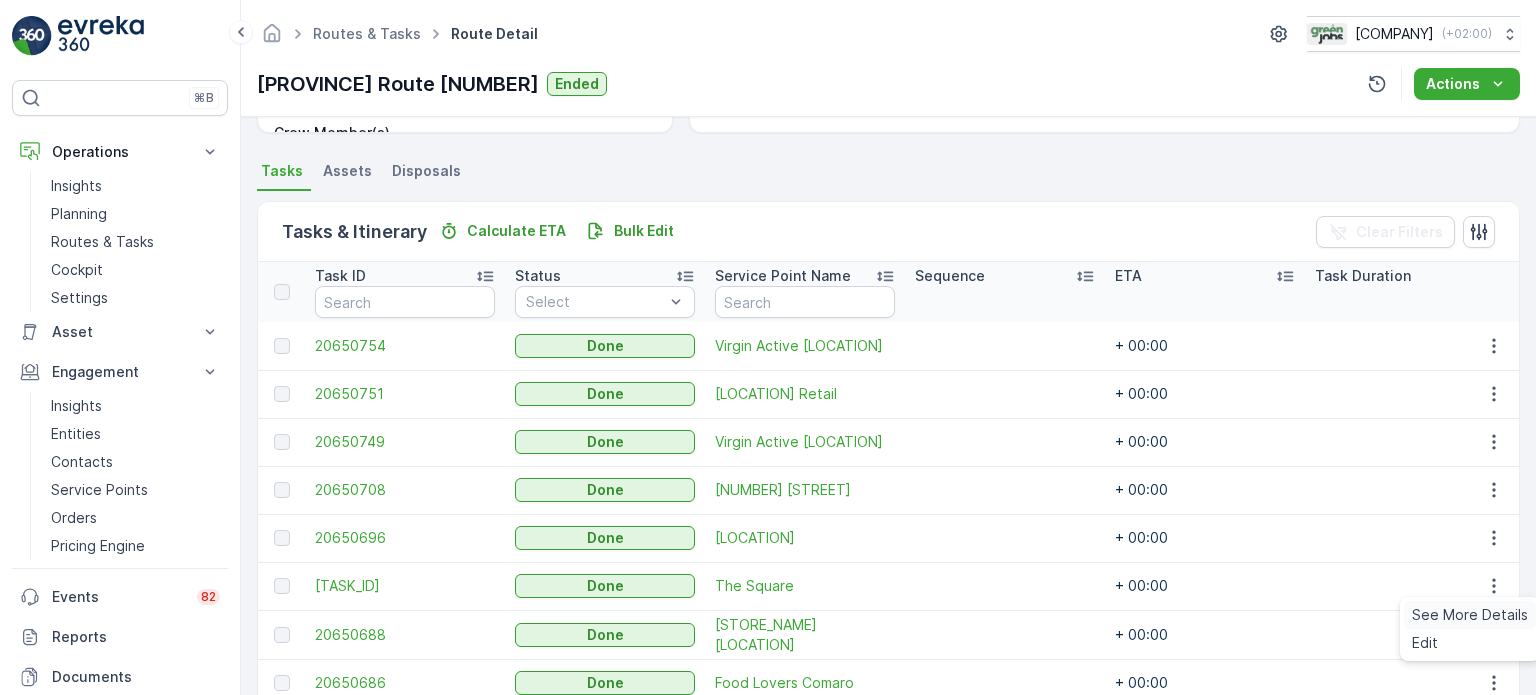 click on "See More Details" at bounding box center [1470, 615] 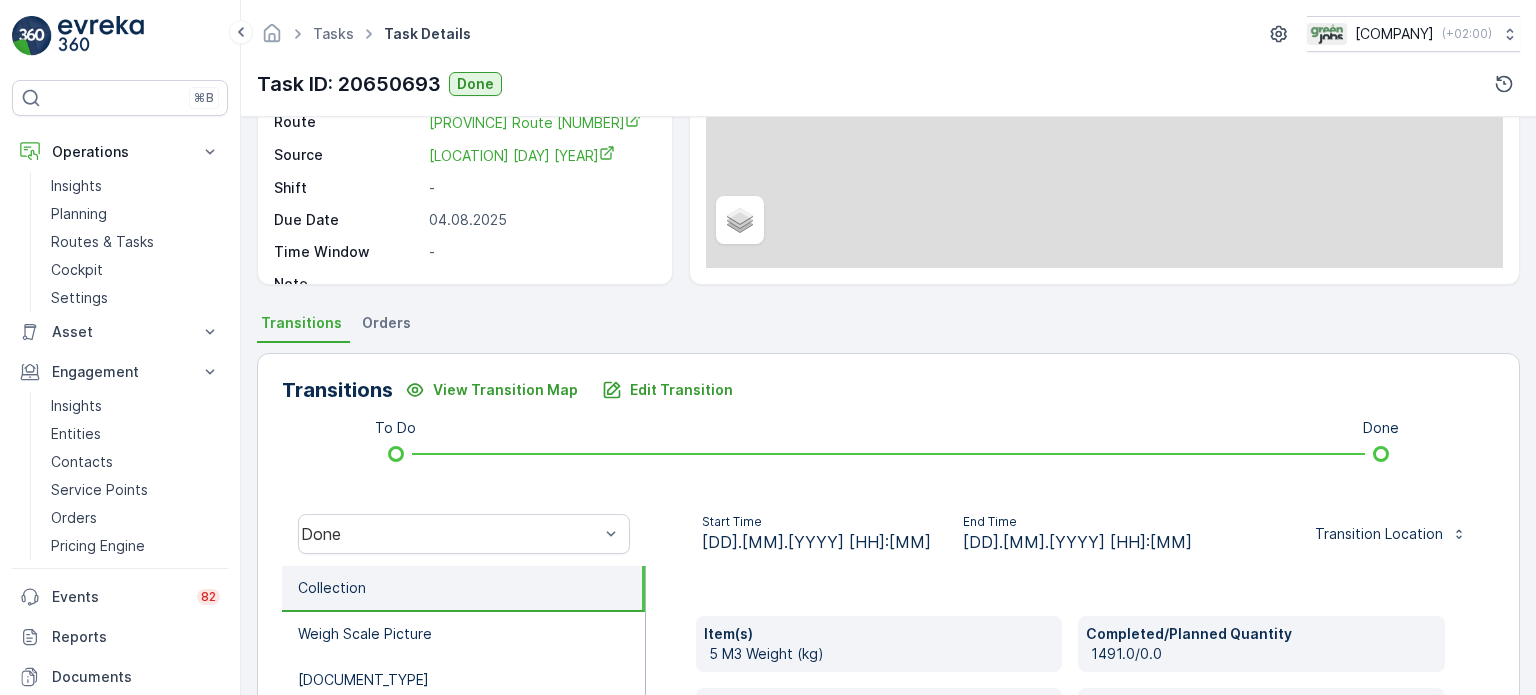 scroll, scrollTop: 300, scrollLeft: 0, axis: vertical 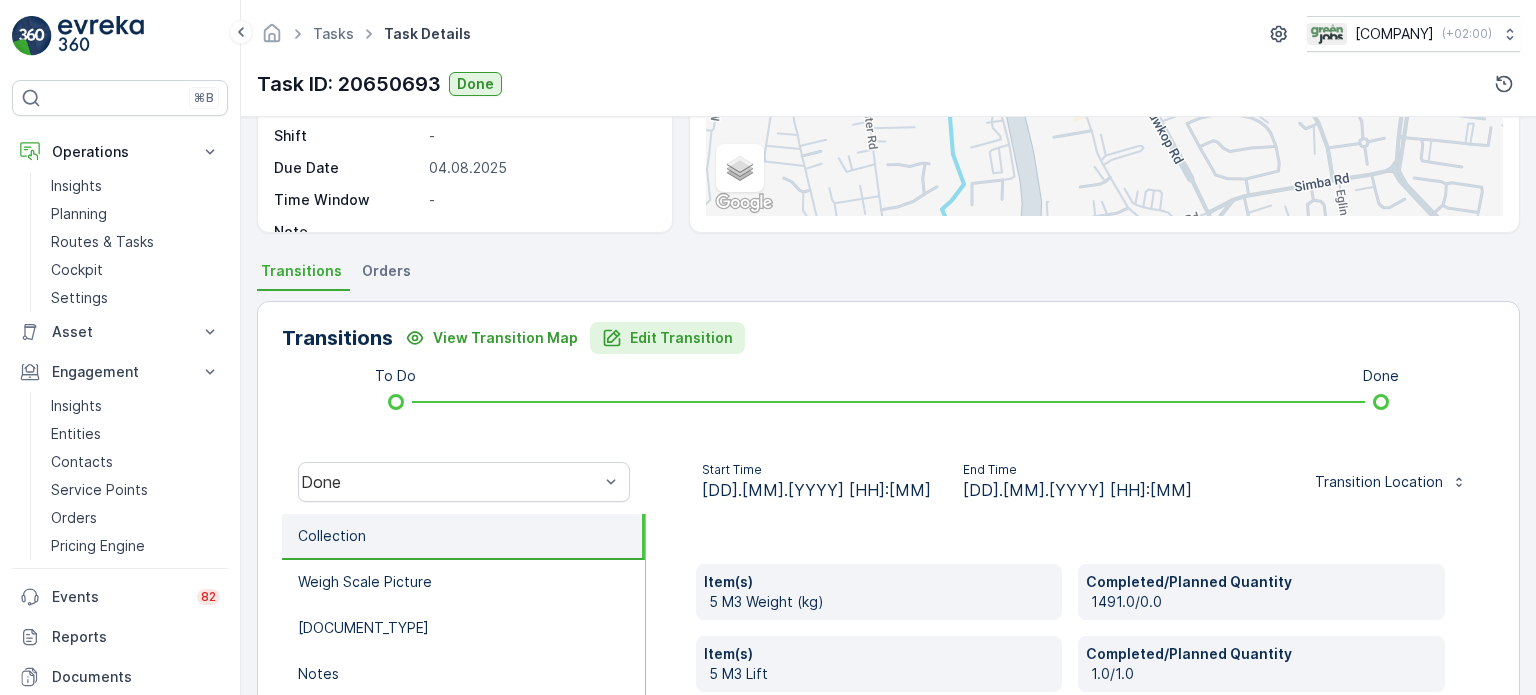 click on "Edit Transition" at bounding box center [681, 338] 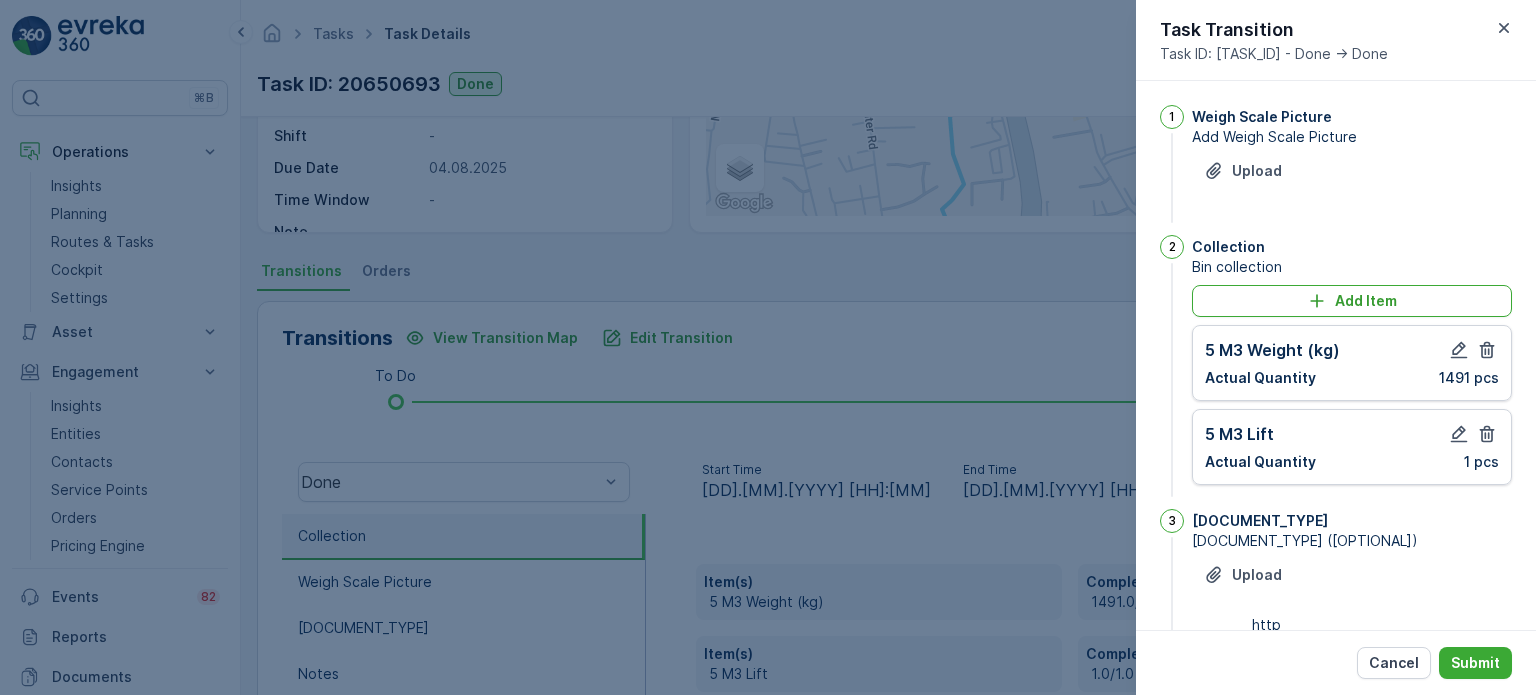 scroll, scrollTop: 261, scrollLeft: 0, axis: vertical 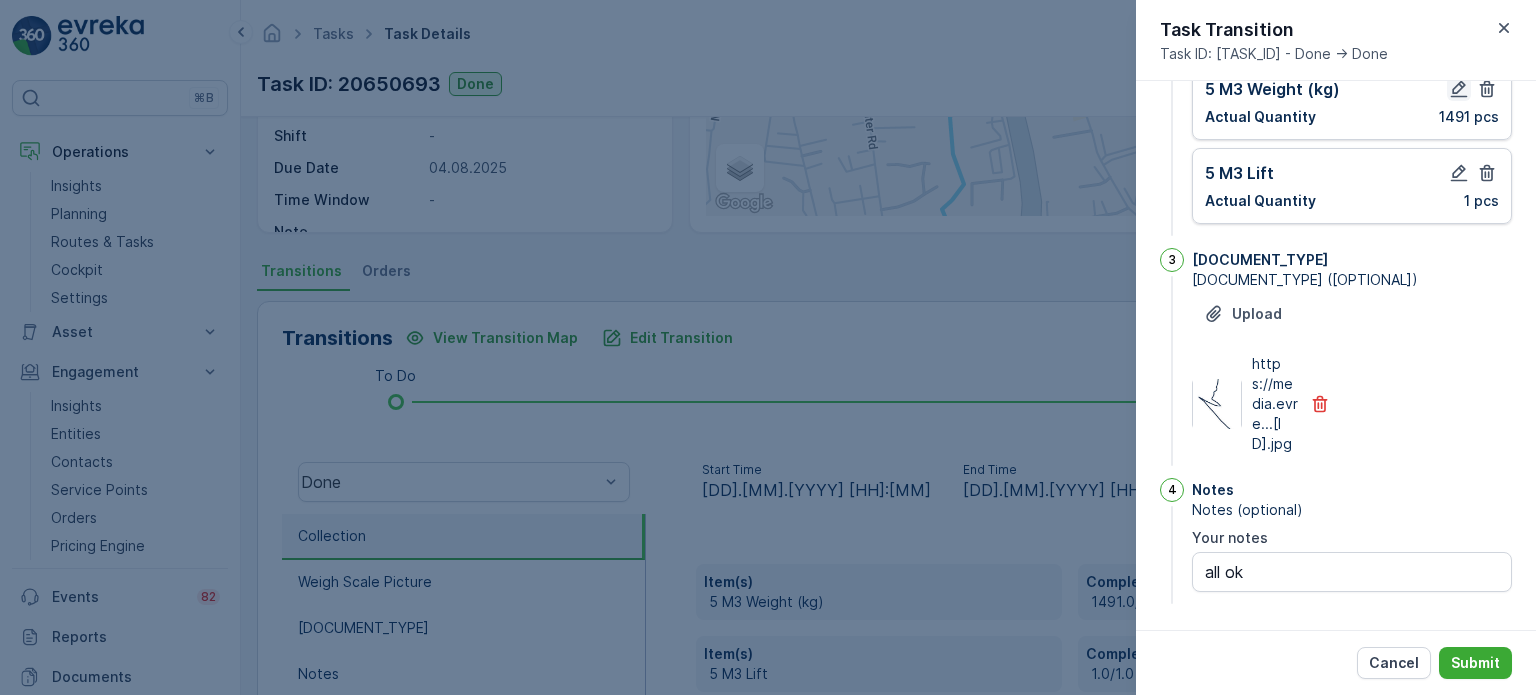 click 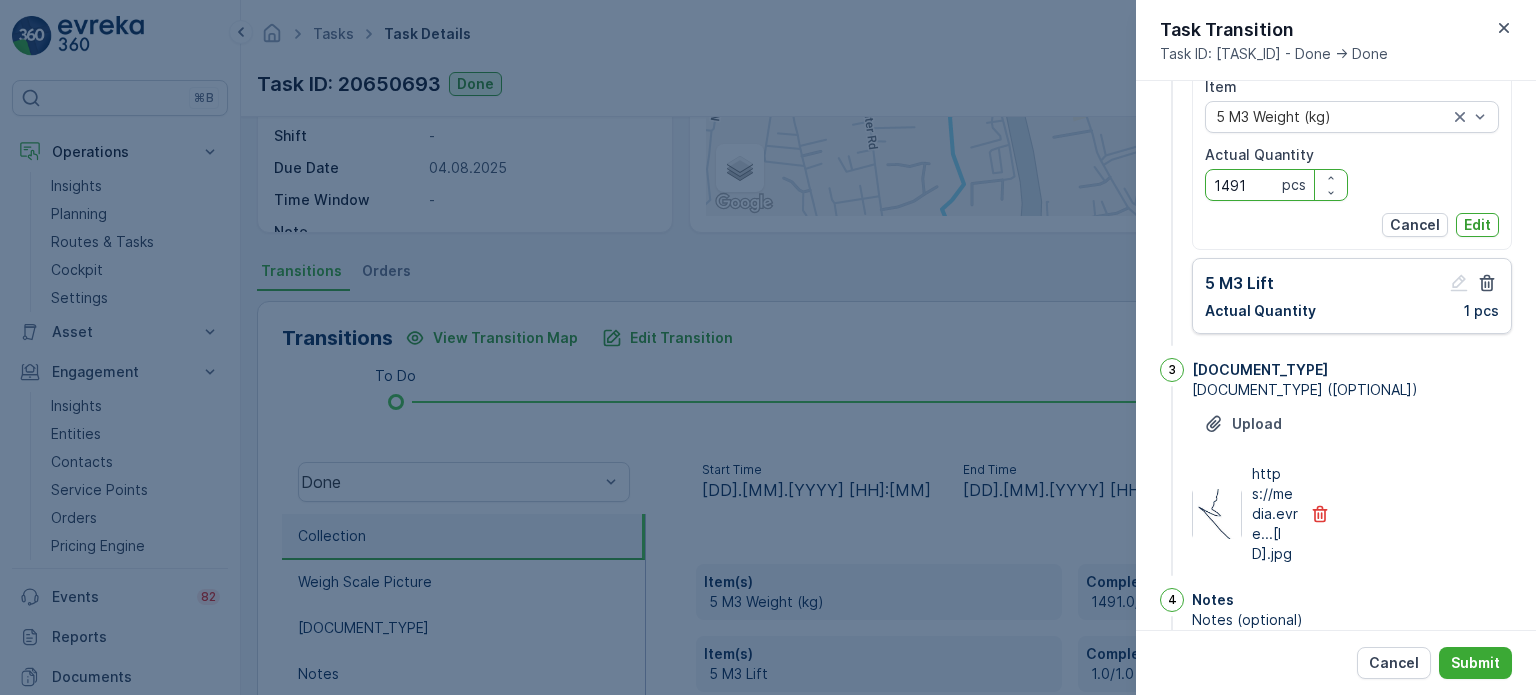 drag, startPoint x: 1259, startPoint y: 183, endPoint x: 1227, endPoint y: 183, distance: 32 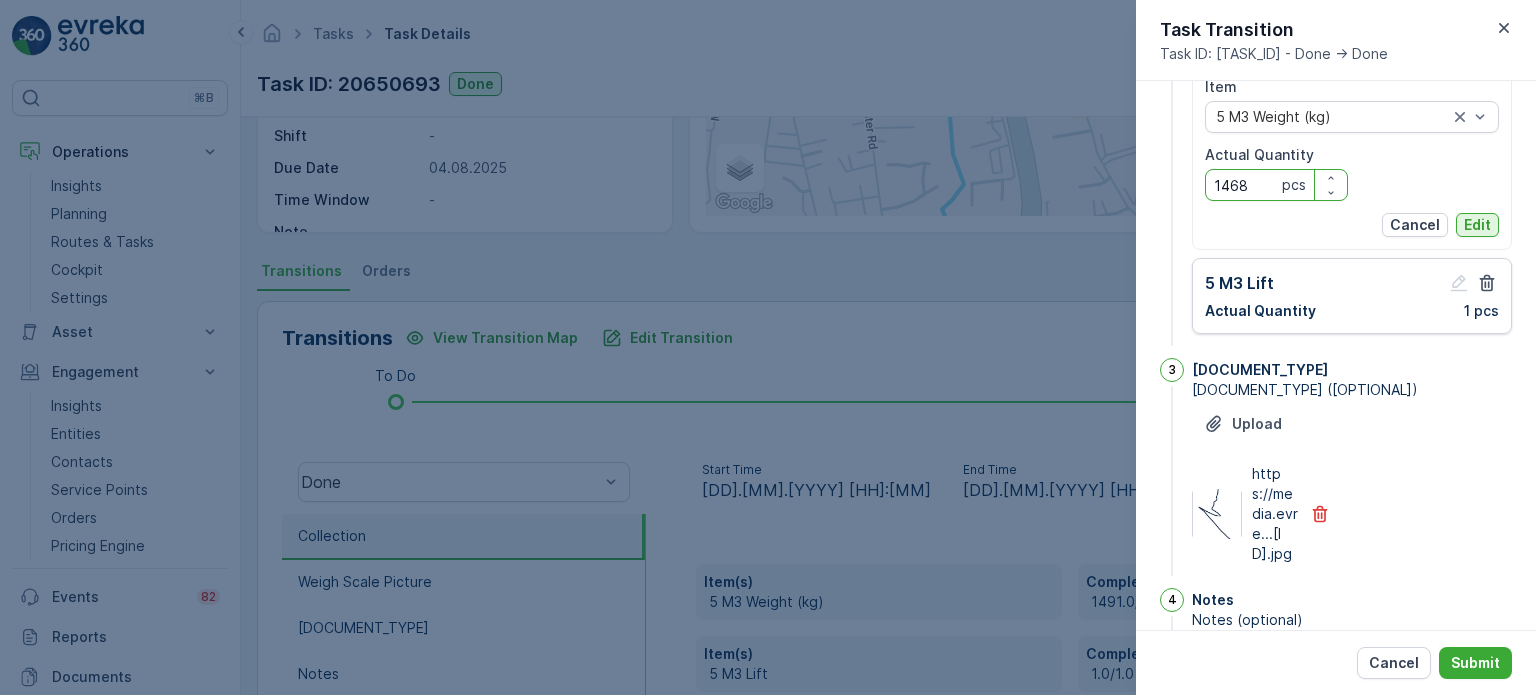 type on "1468" 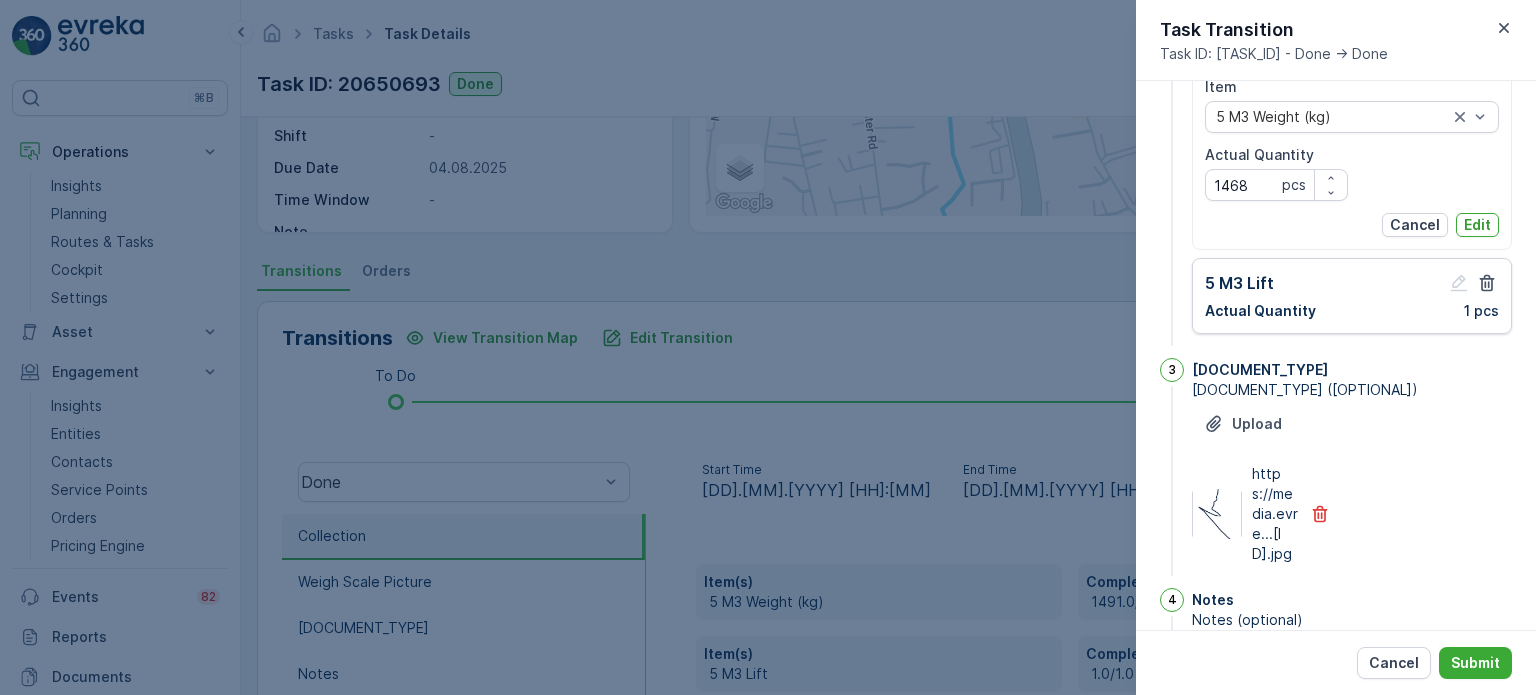 click on "Edit" at bounding box center [1477, 225] 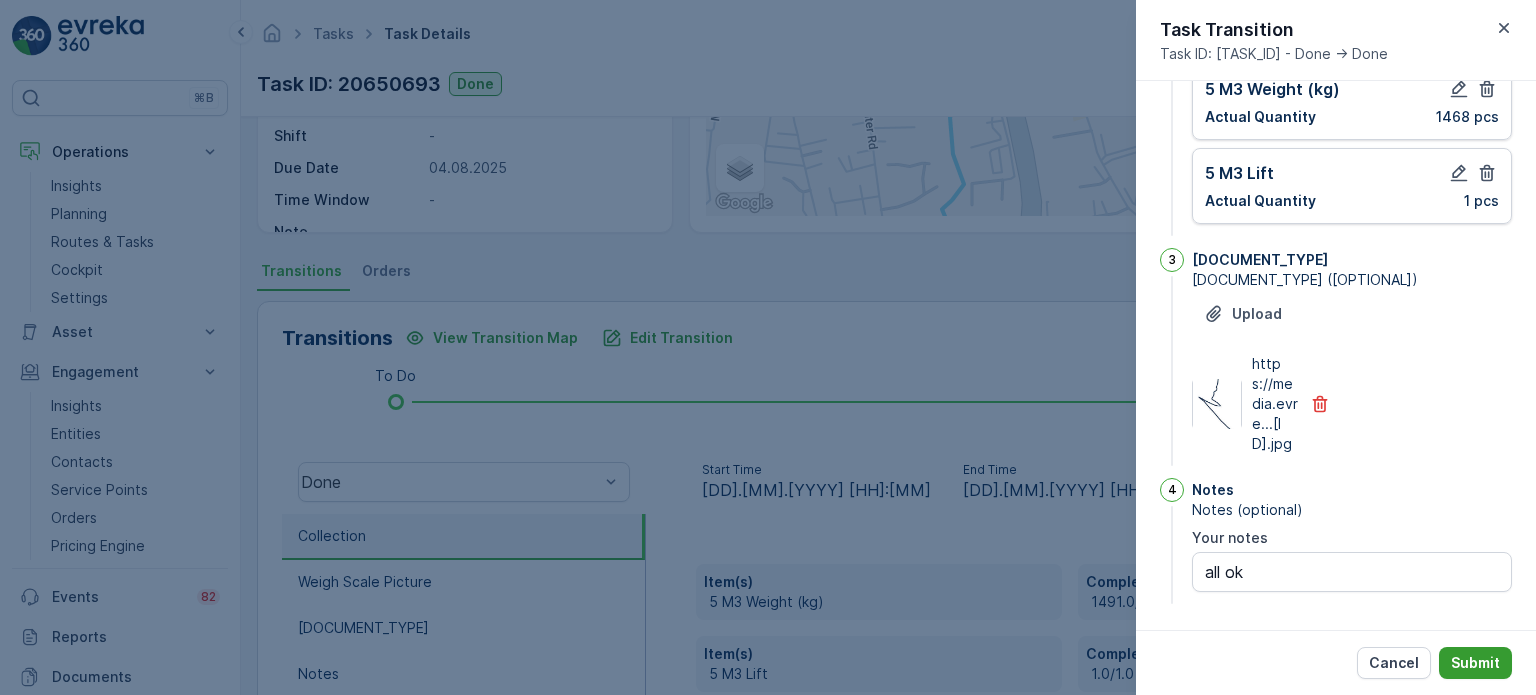 click on "Submit" at bounding box center (1475, 663) 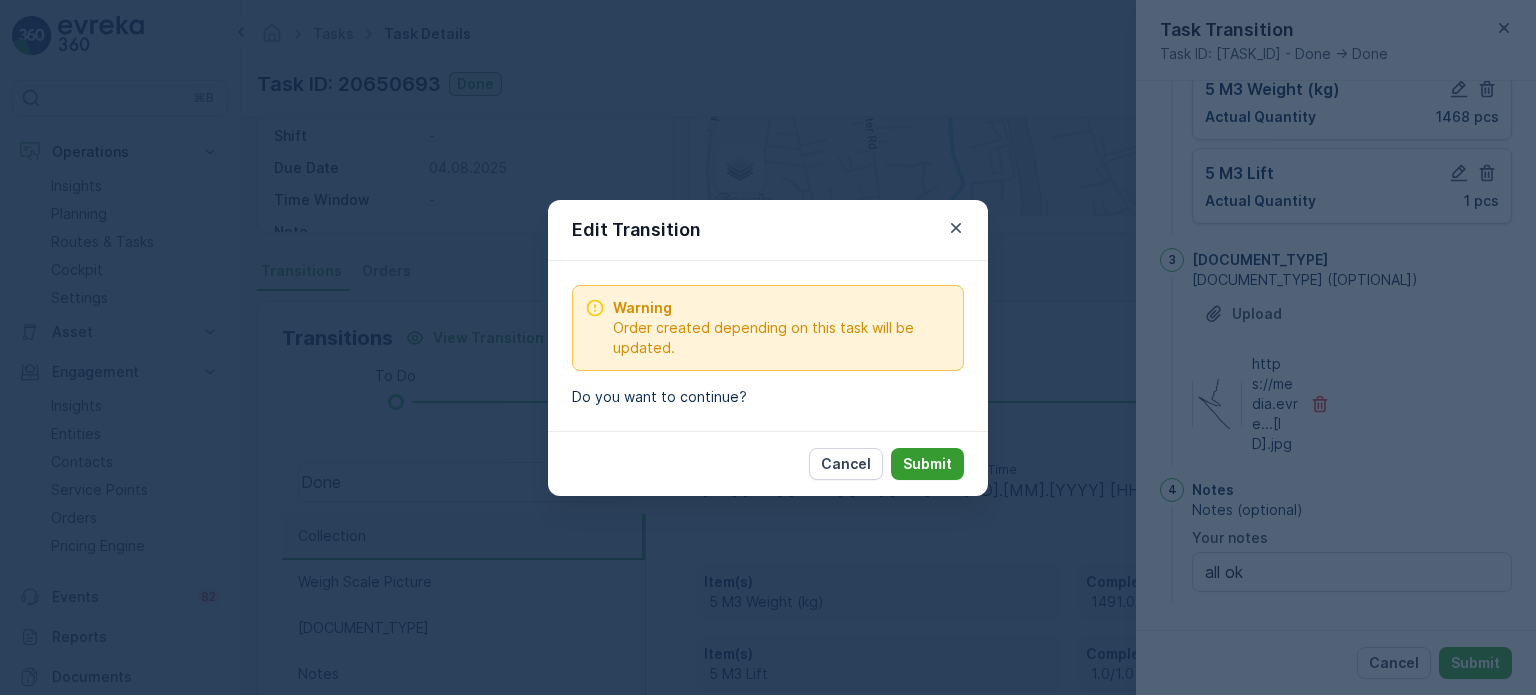 click on "Submit" at bounding box center (927, 464) 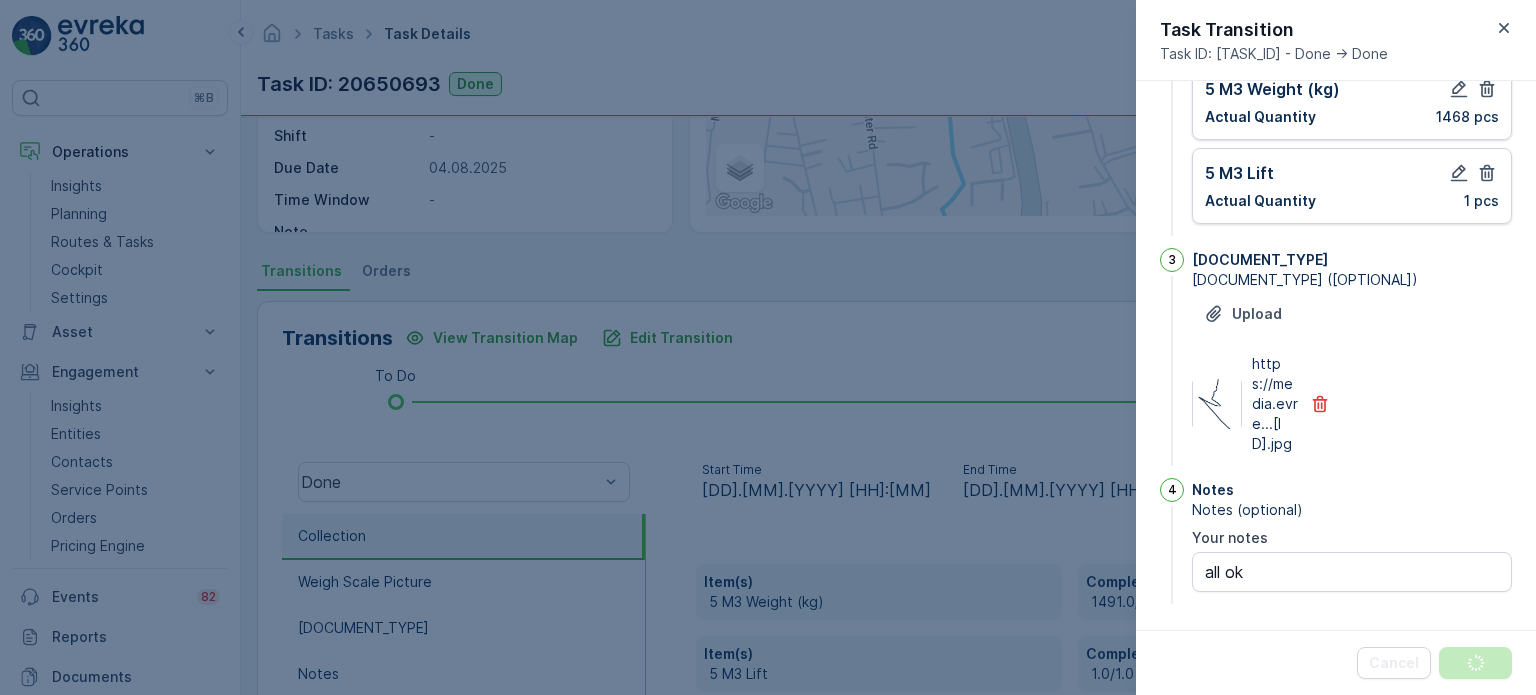 scroll, scrollTop: 0, scrollLeft: 0, axis: both 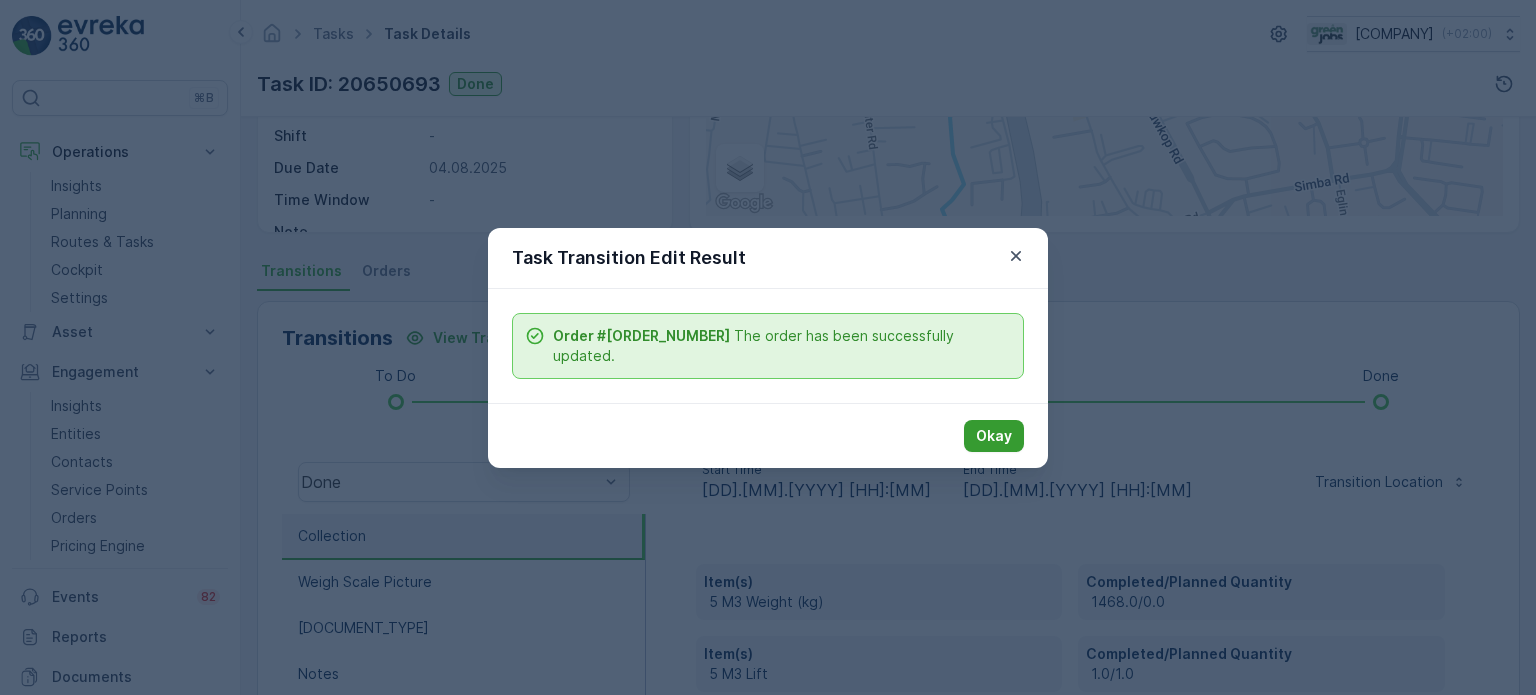 click on "Okay" at bounding box center (994, 436) 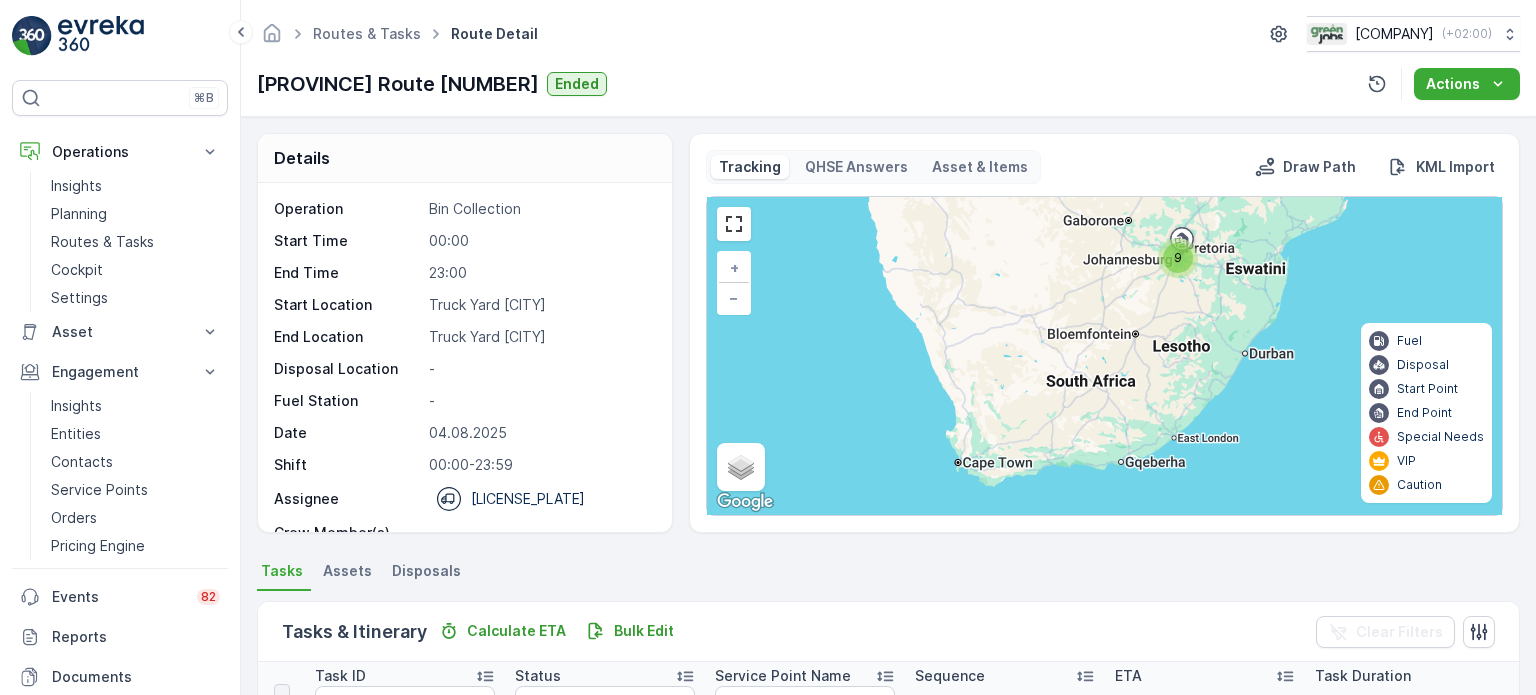scroll, scrollTop: 100, scrollLeft: 0, axis: vertical 